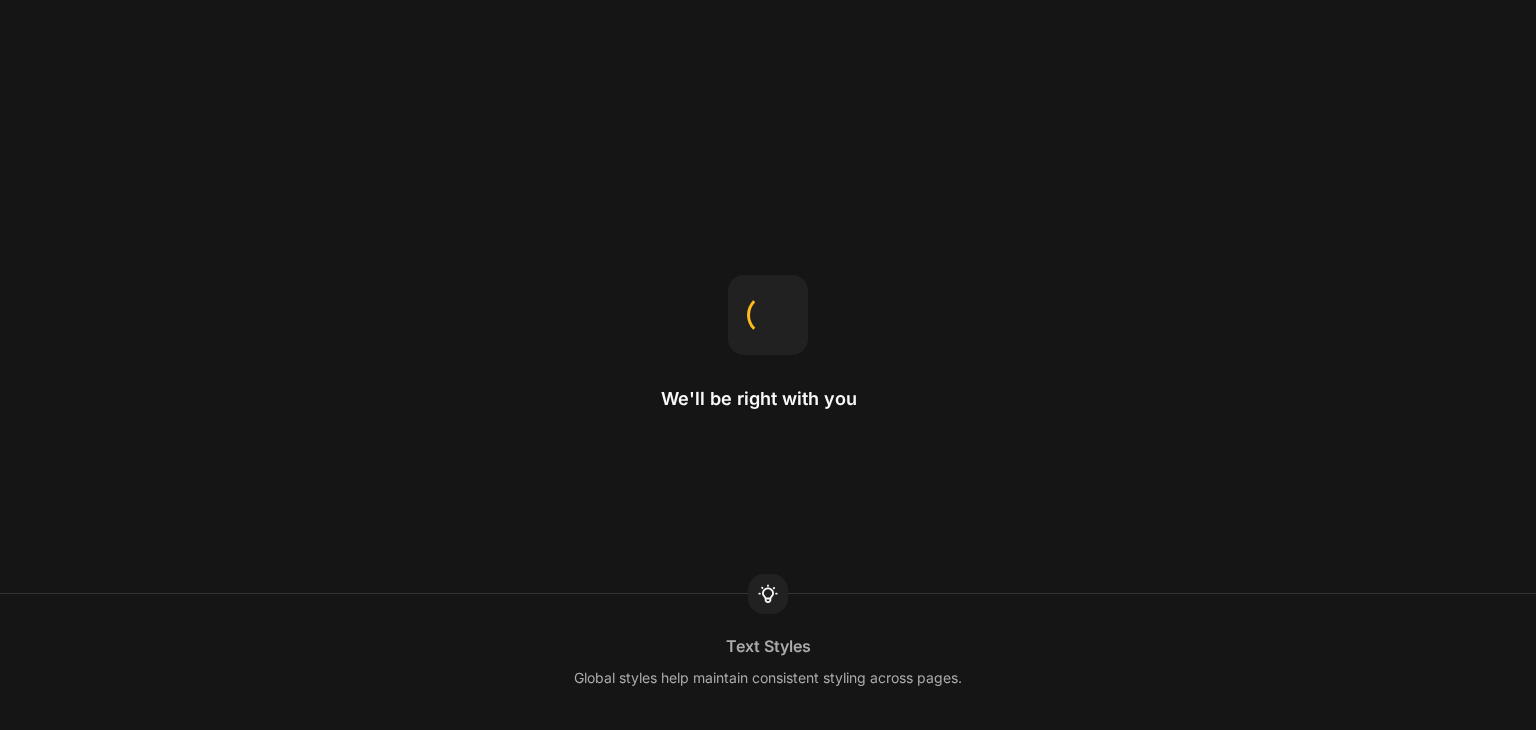 scroll, scrollTop: 0, scrollLeft: 0, axis: both 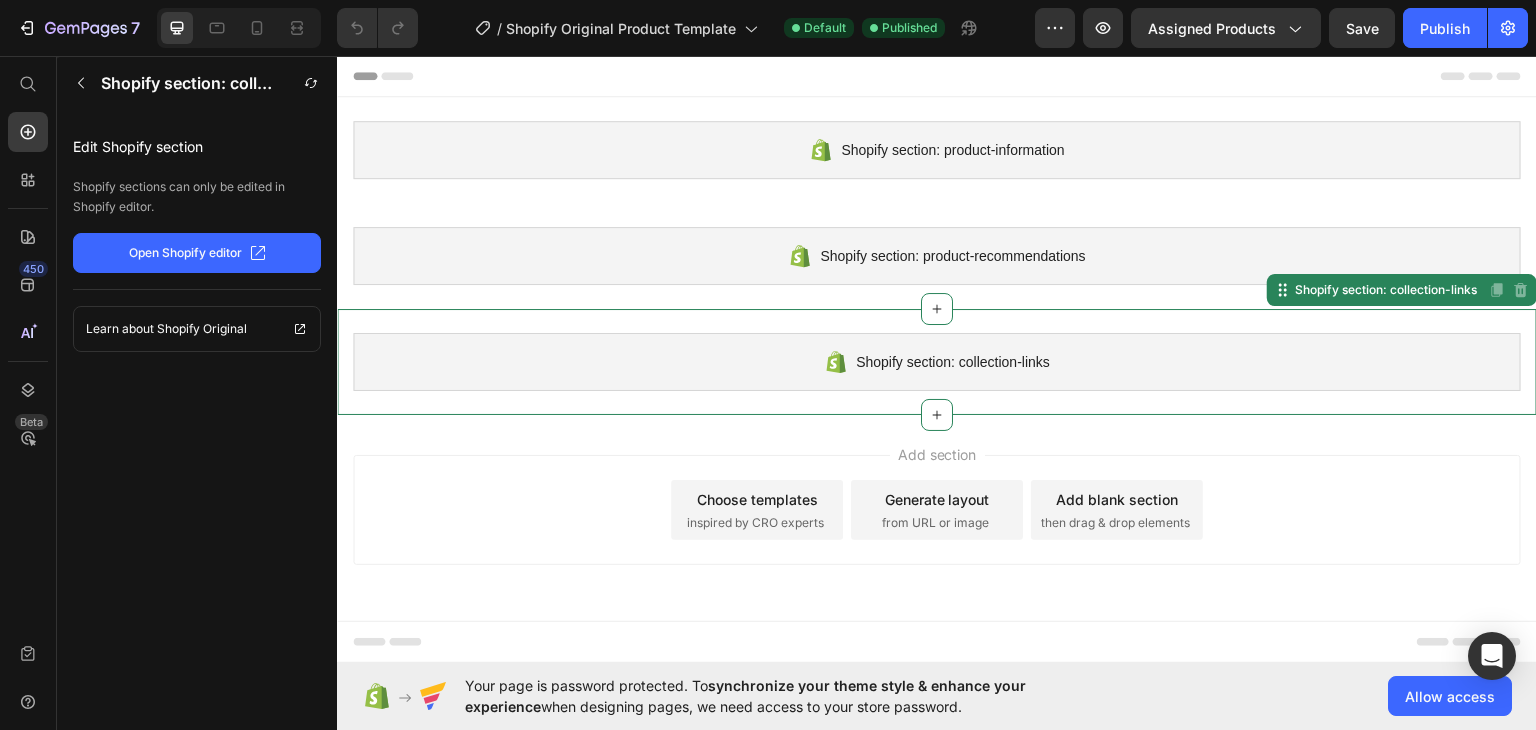 click on "Shopify section: collection-links" at bounding box center [937, 361] 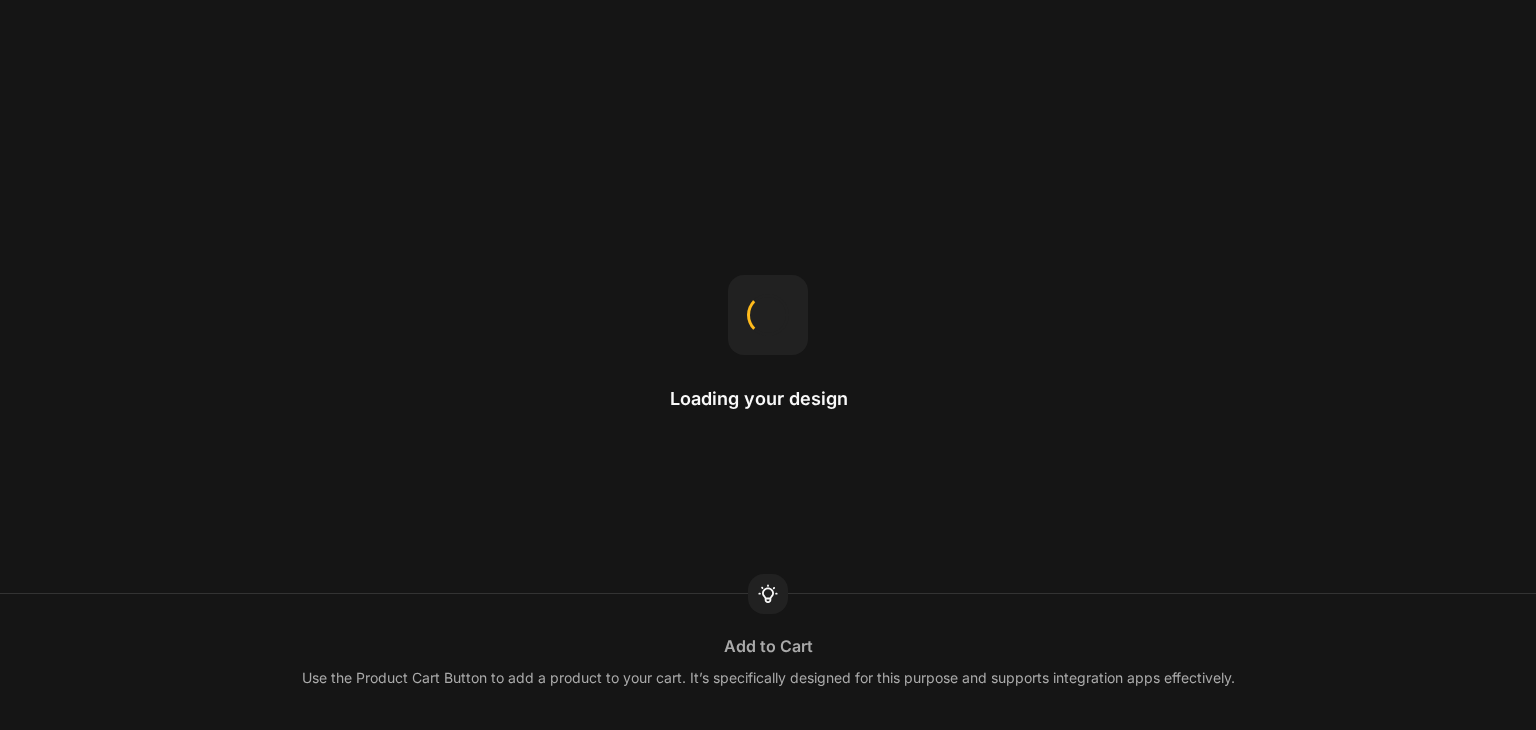 scroll, scrollTop: 0, scrollLeft: 0, axis: both 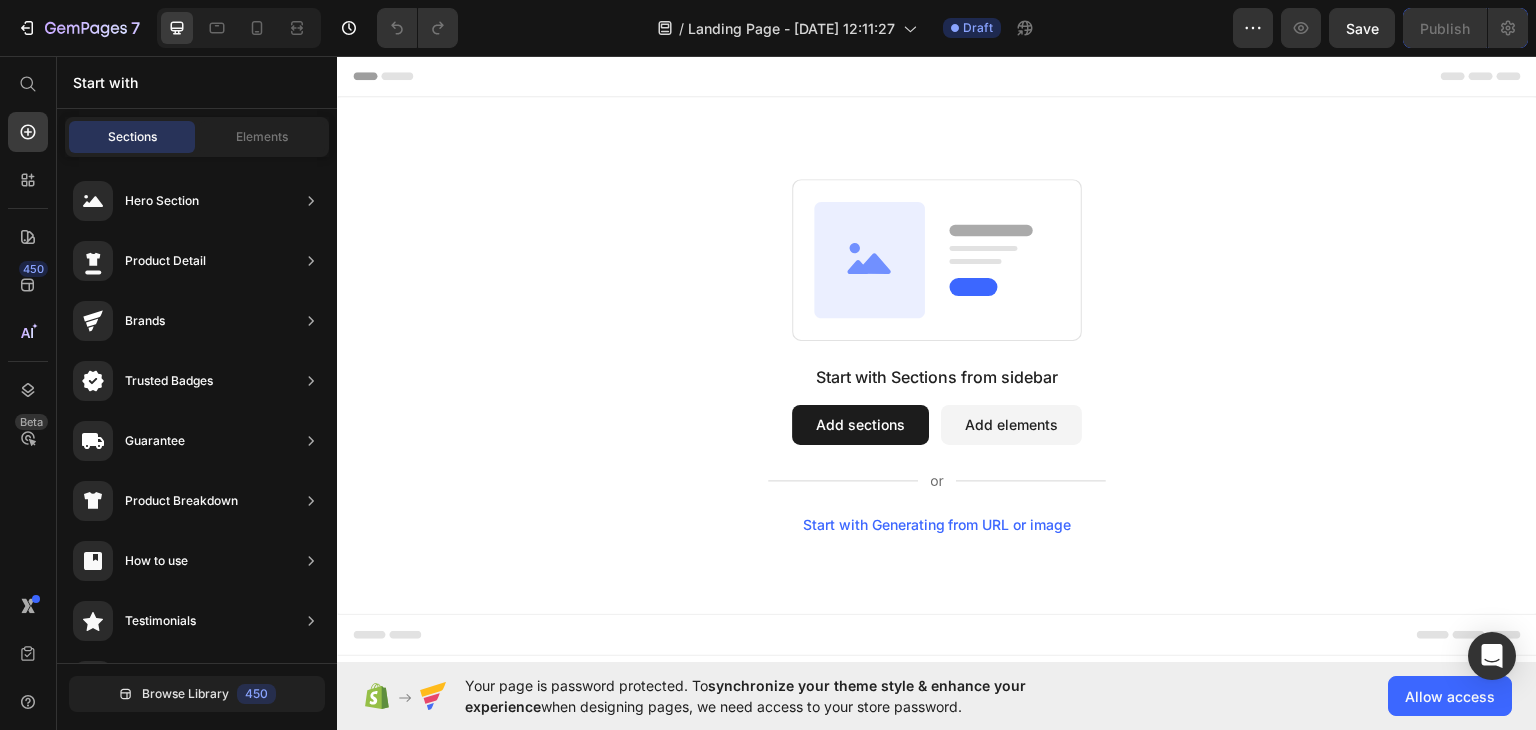 click on "Start with Generating from URL or image" at bounding box center (937, 524) 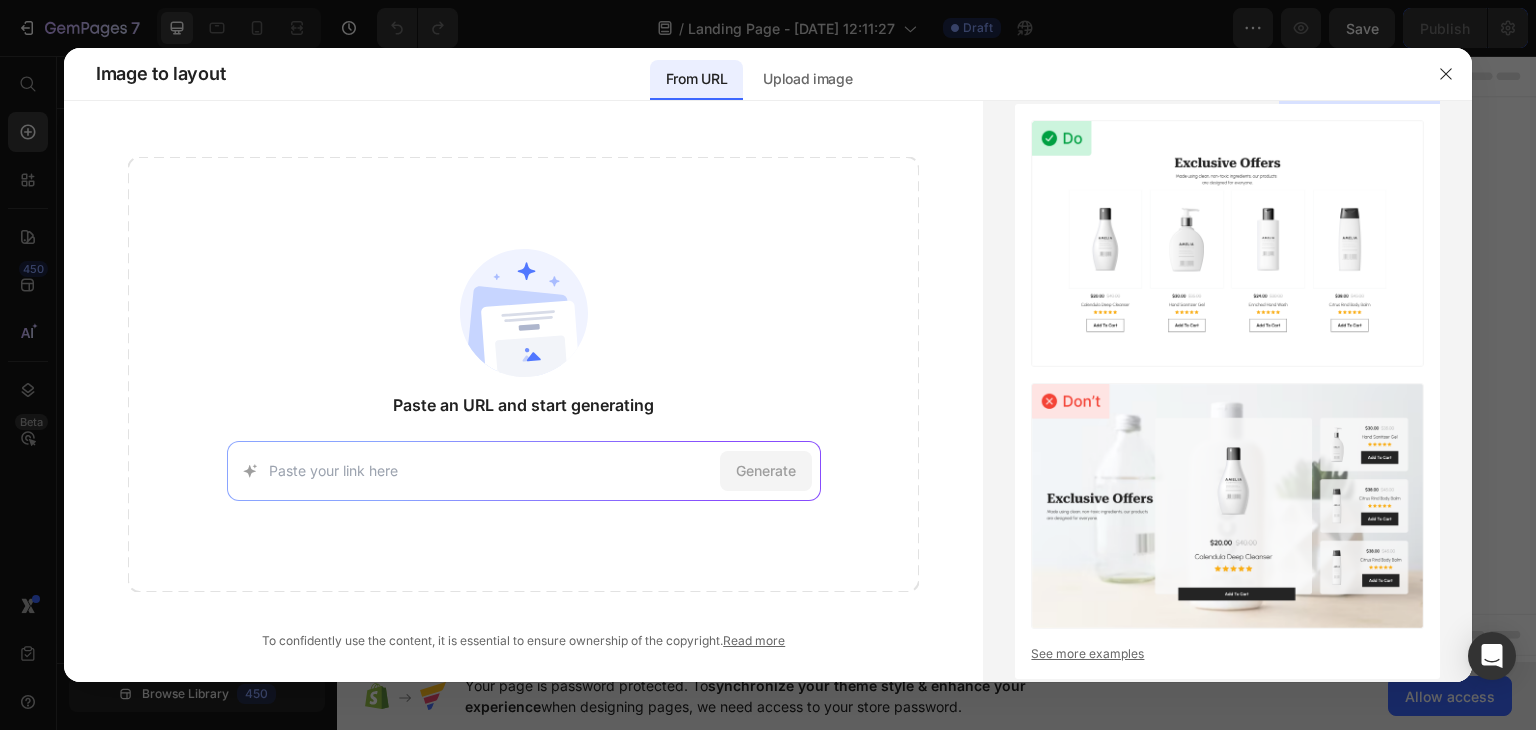 click at bounding box center (490, 470) 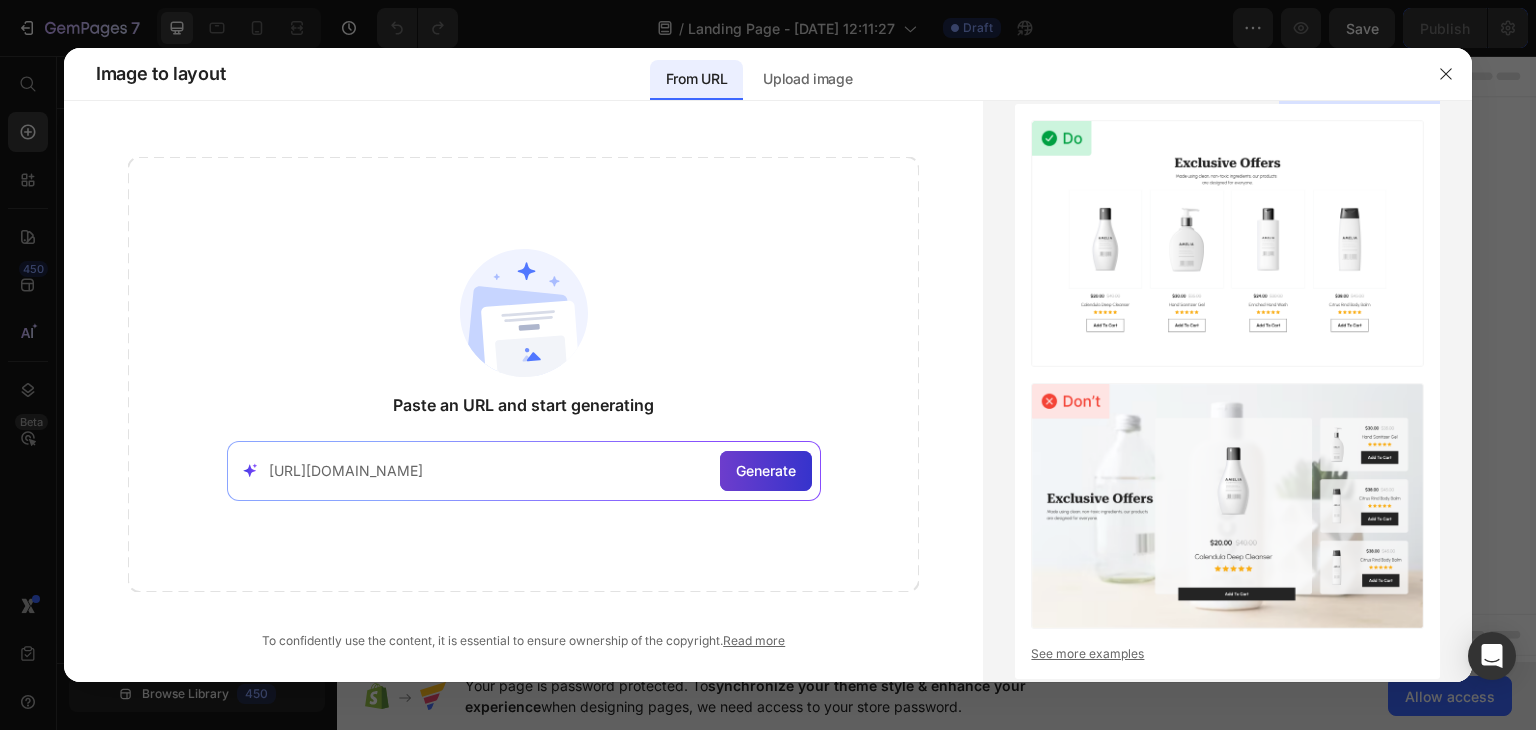 type on "[URL][DOMAIN_NAME]" 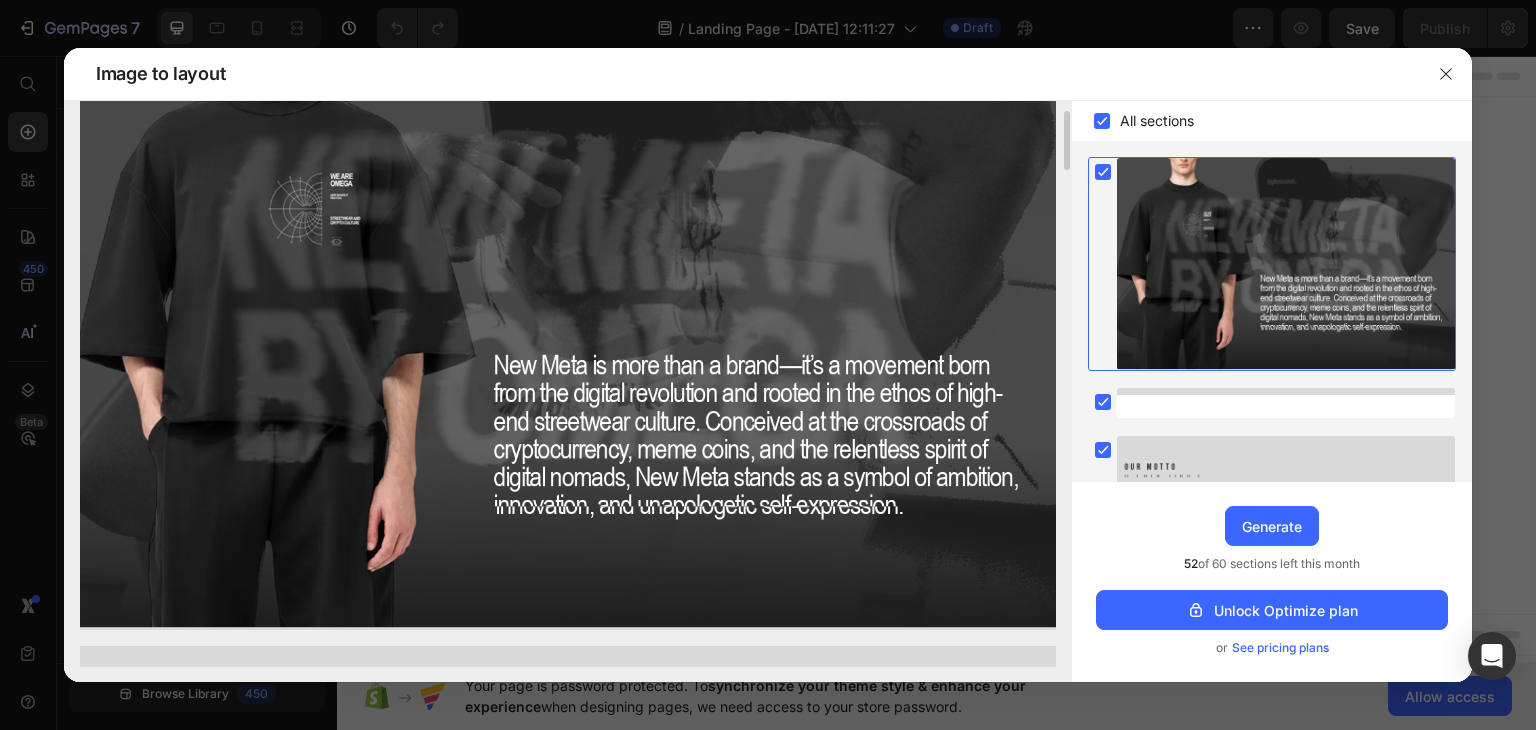 scroll, scrollTop: 0, scrollLeft: 0, axis: both 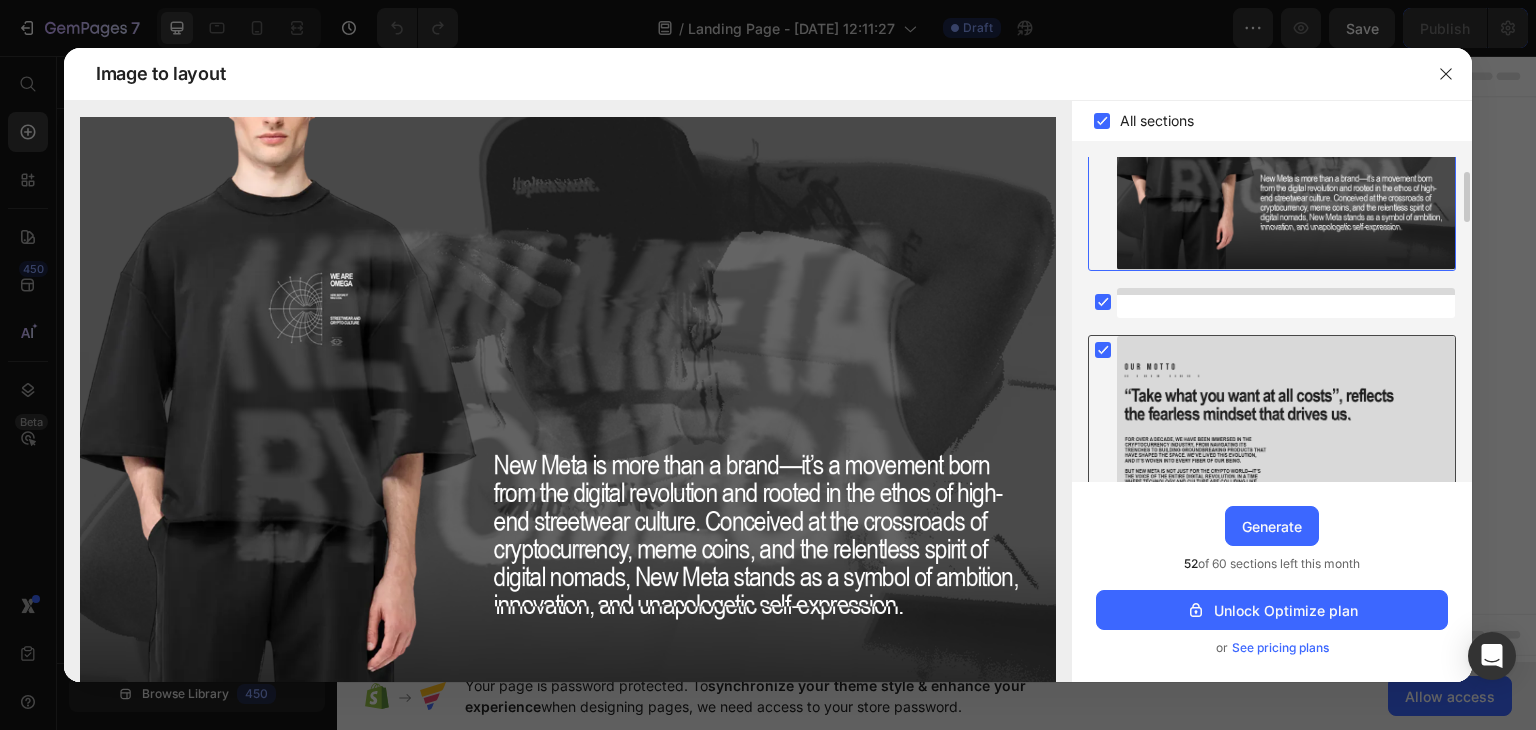 click 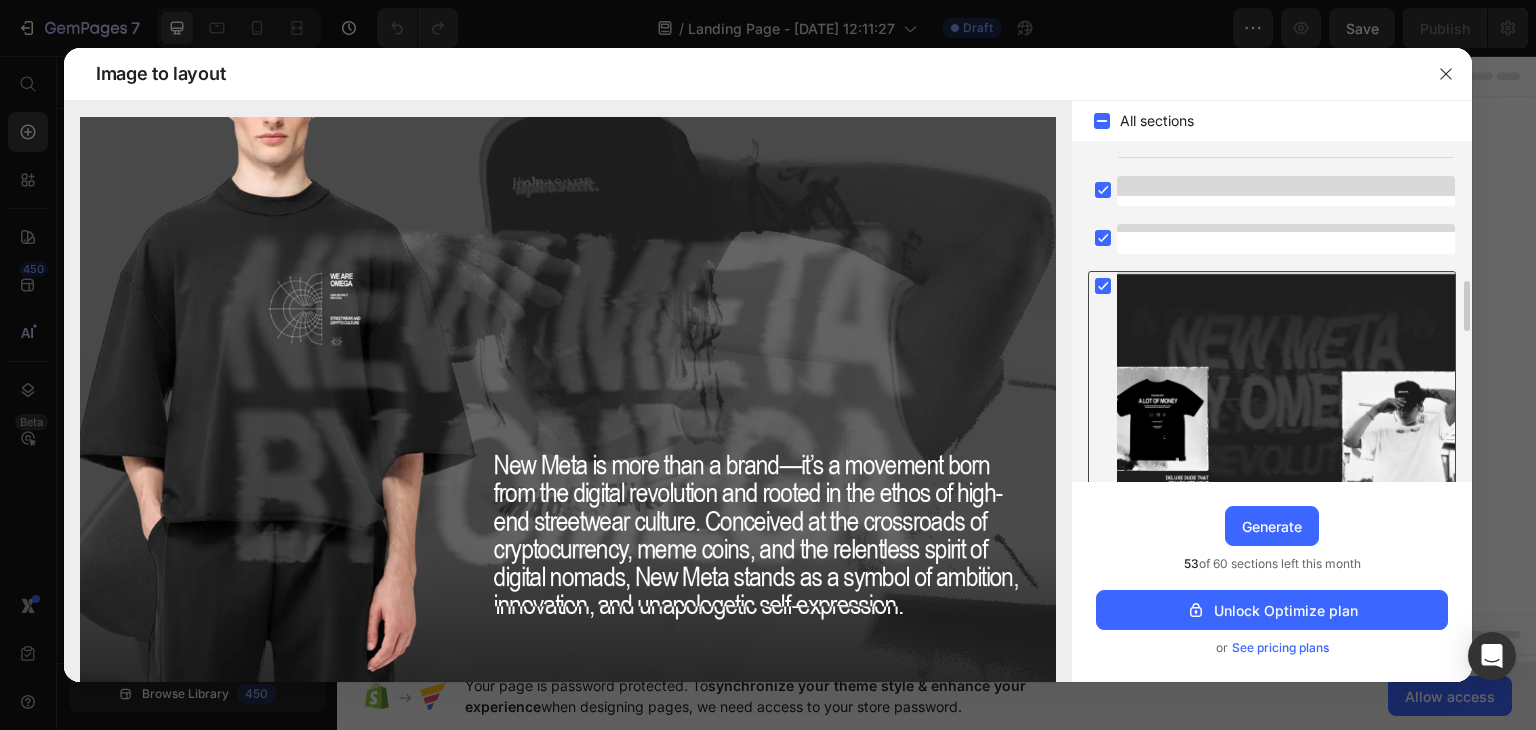 scroll, scrollTop: 700, scrollLeft: 0, axis: vertical 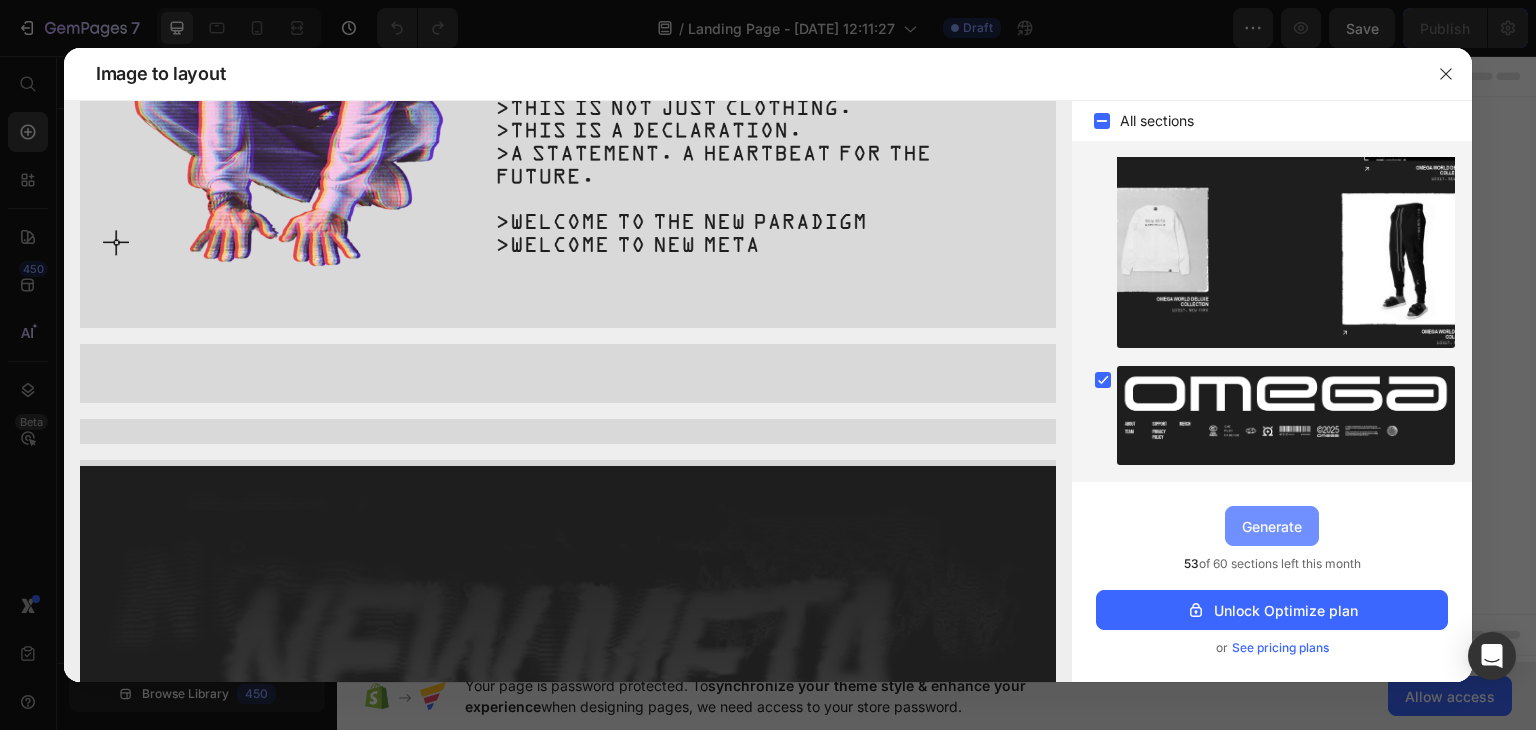click on "Generate" at bounding box center [1272, 526] 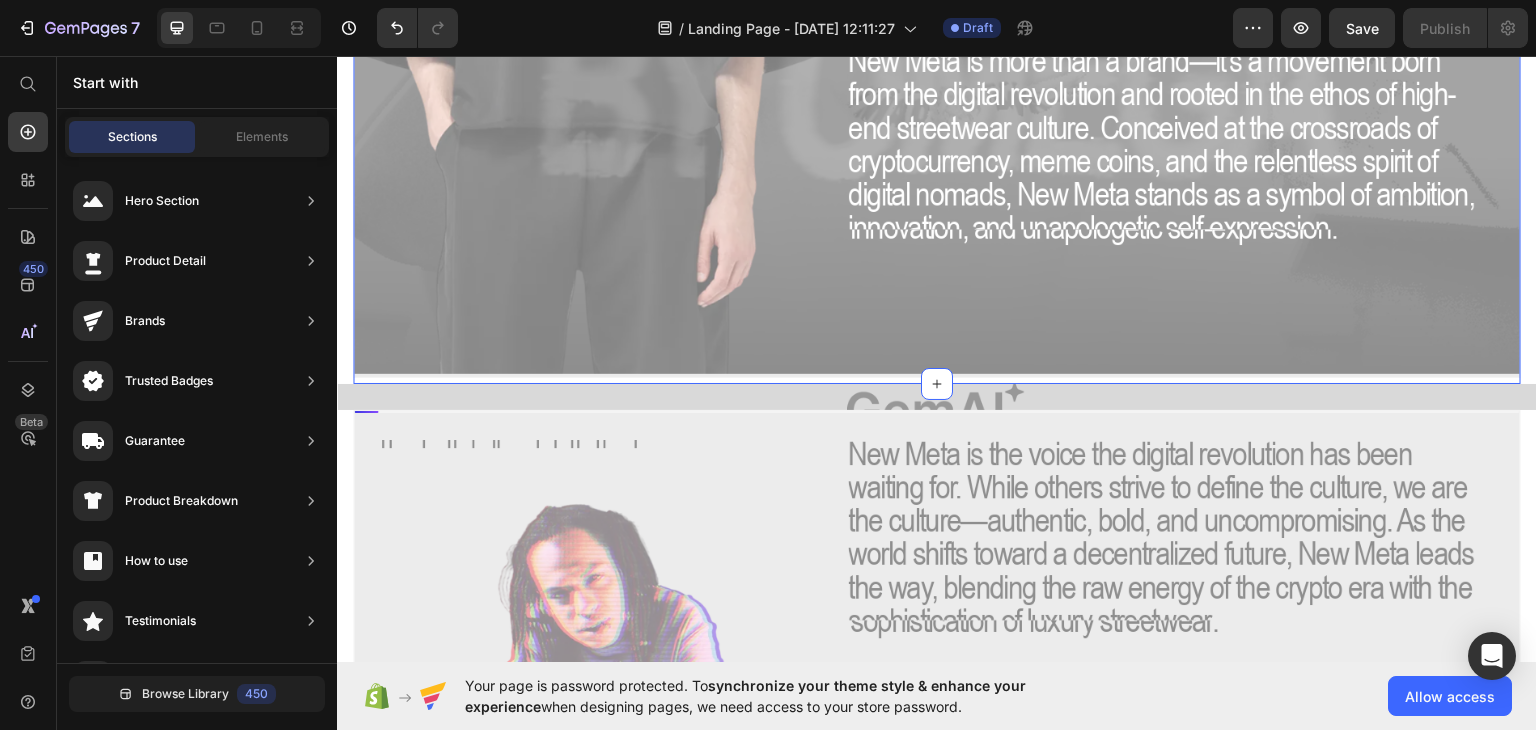scroll, scrollTop: 500, scrollLeft: 0, axis: vertical 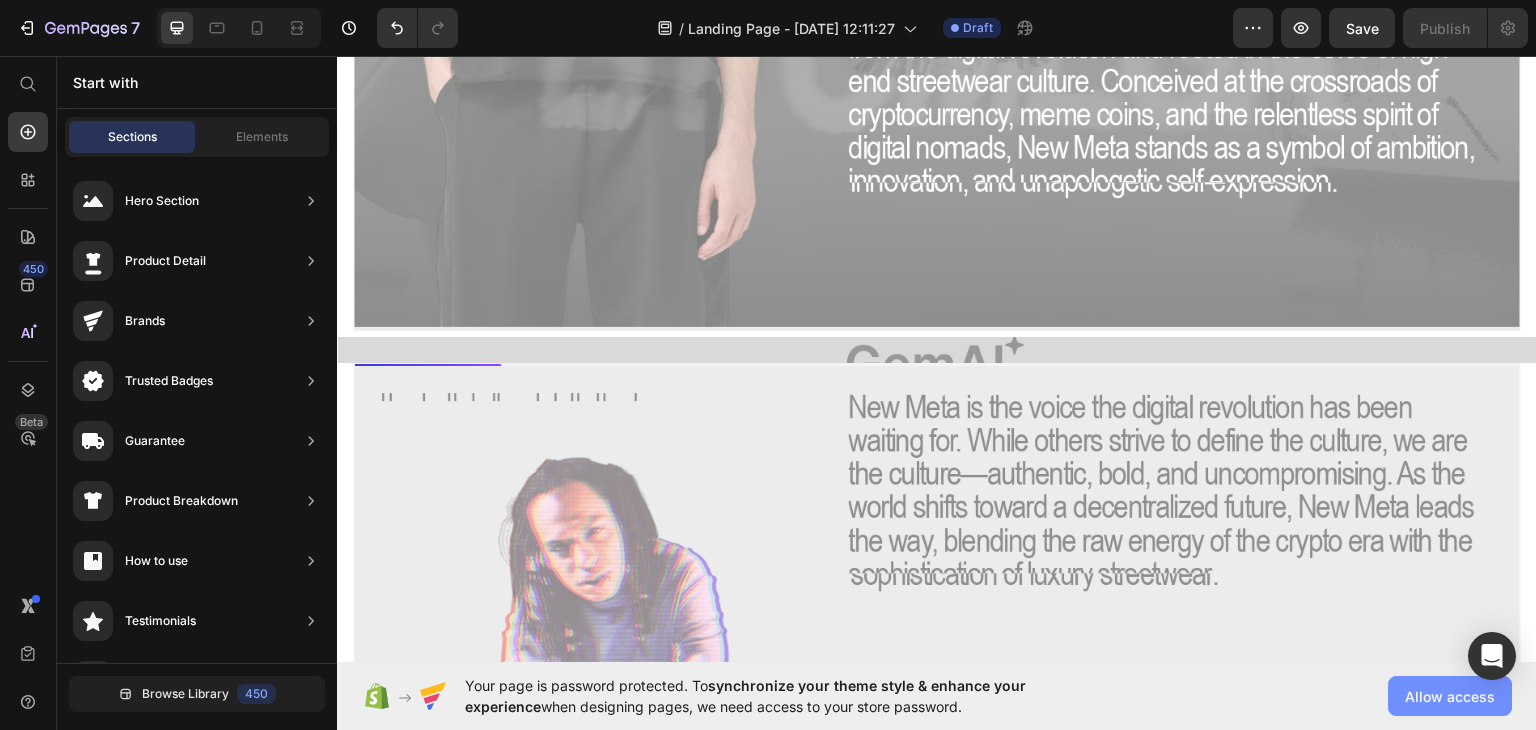 click on "Allow access" 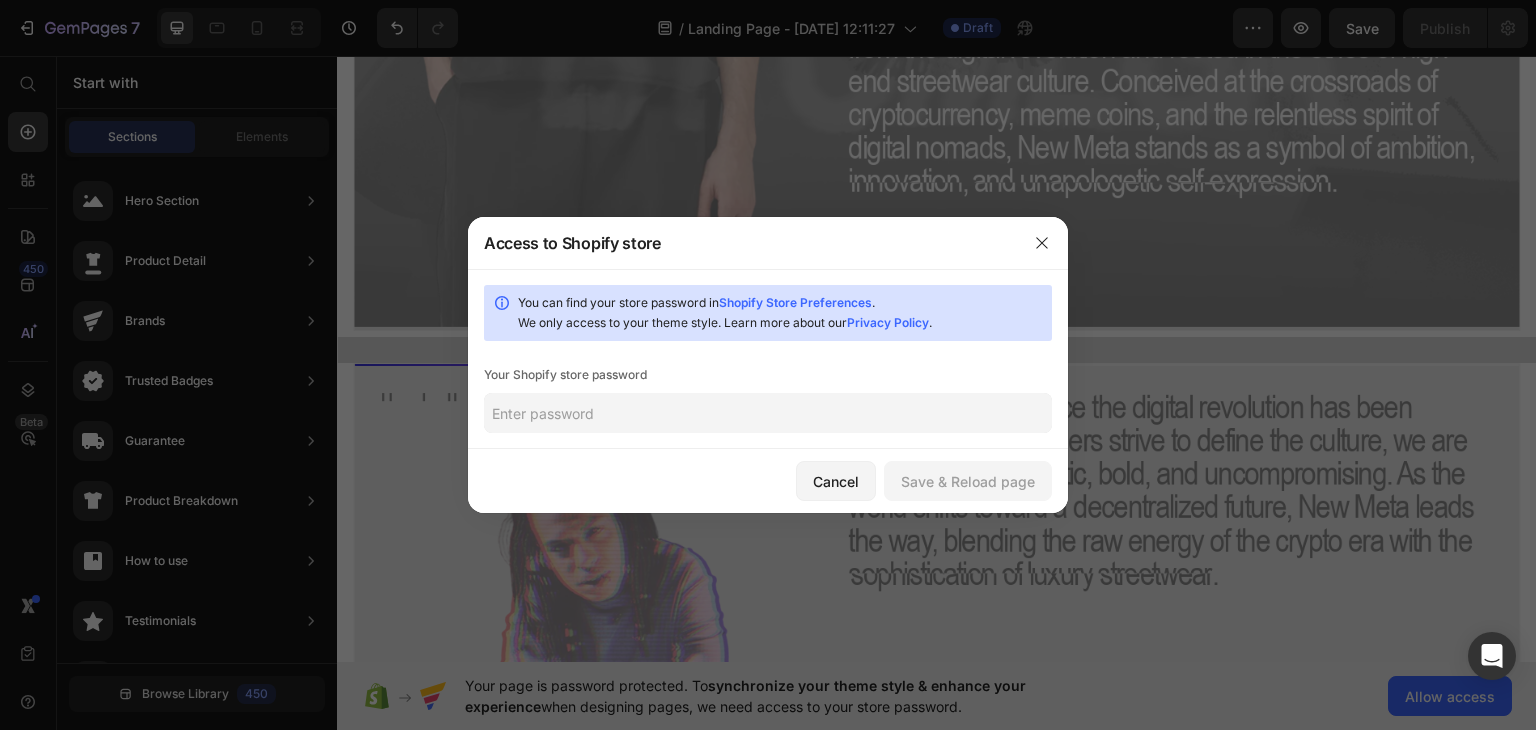 click 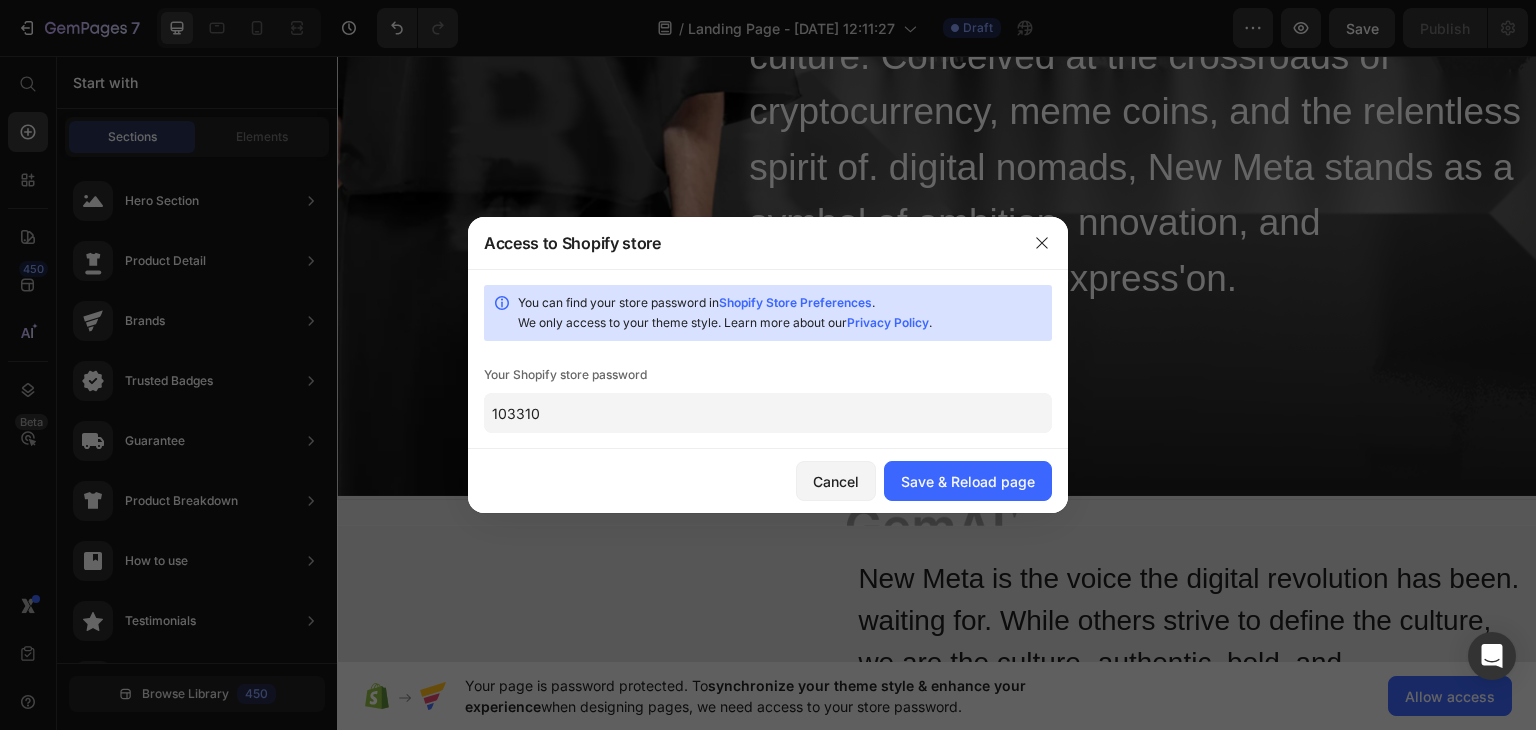 scroll, scrollTop: 672, scrollLeft: 0, axis: vertical 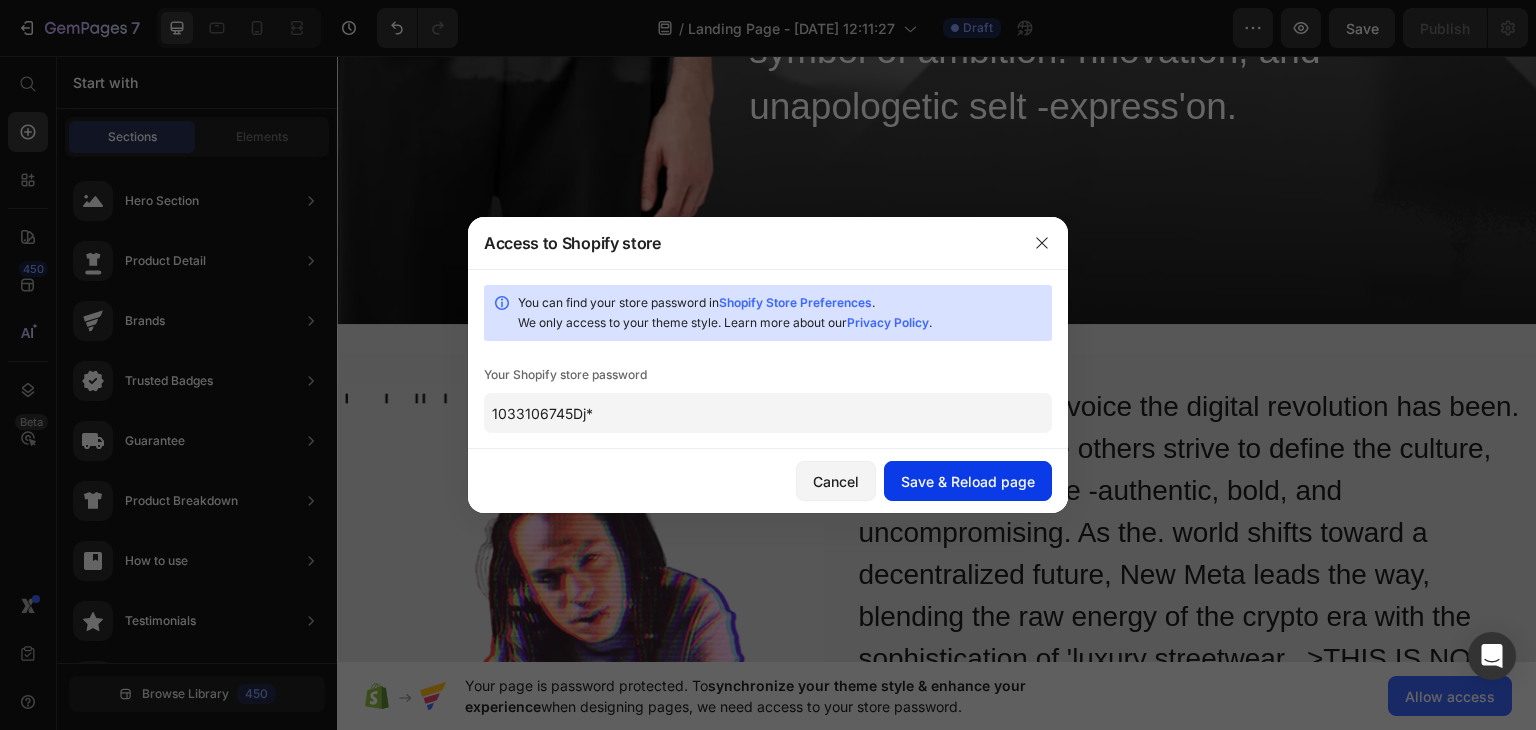 click on "Save & Reload page" 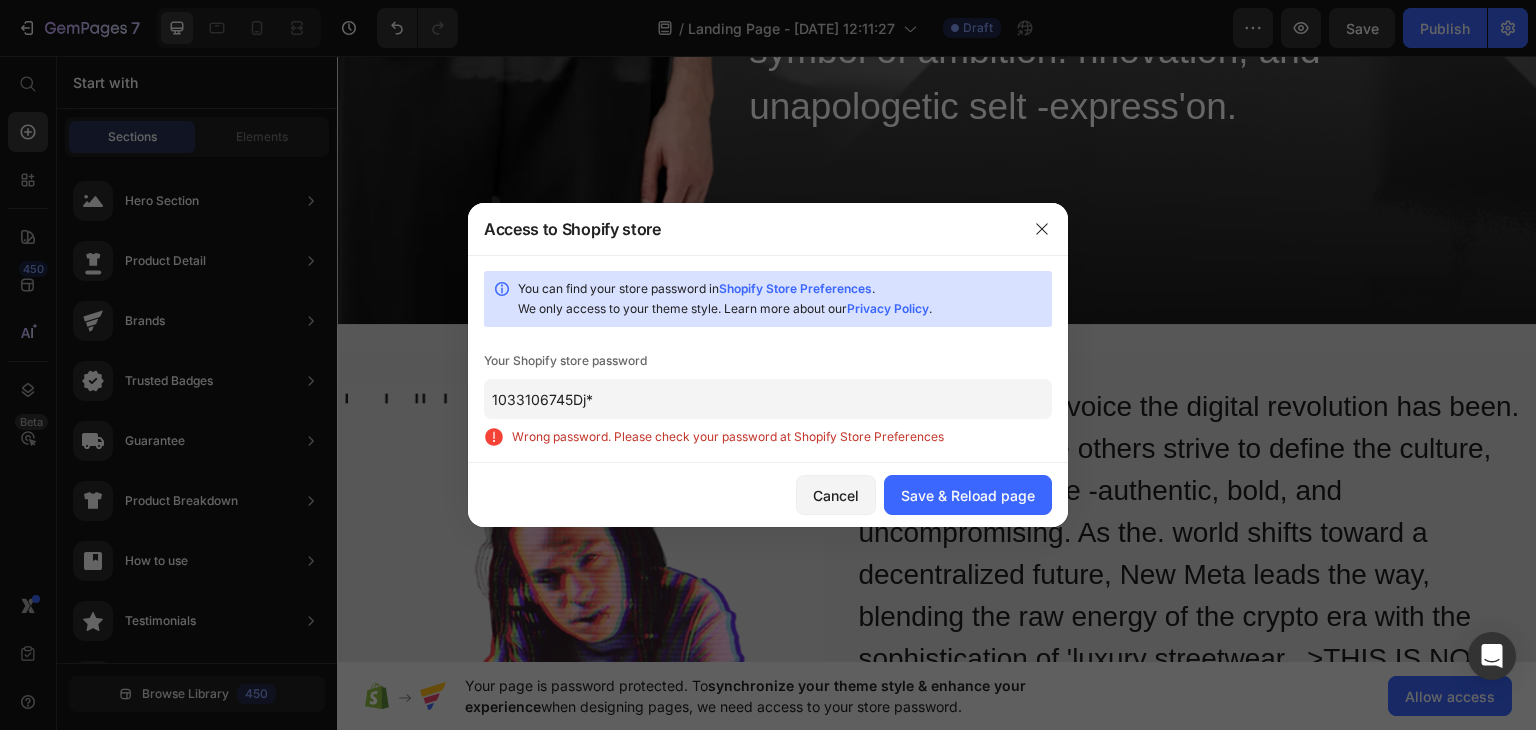 paste on "yodrau" 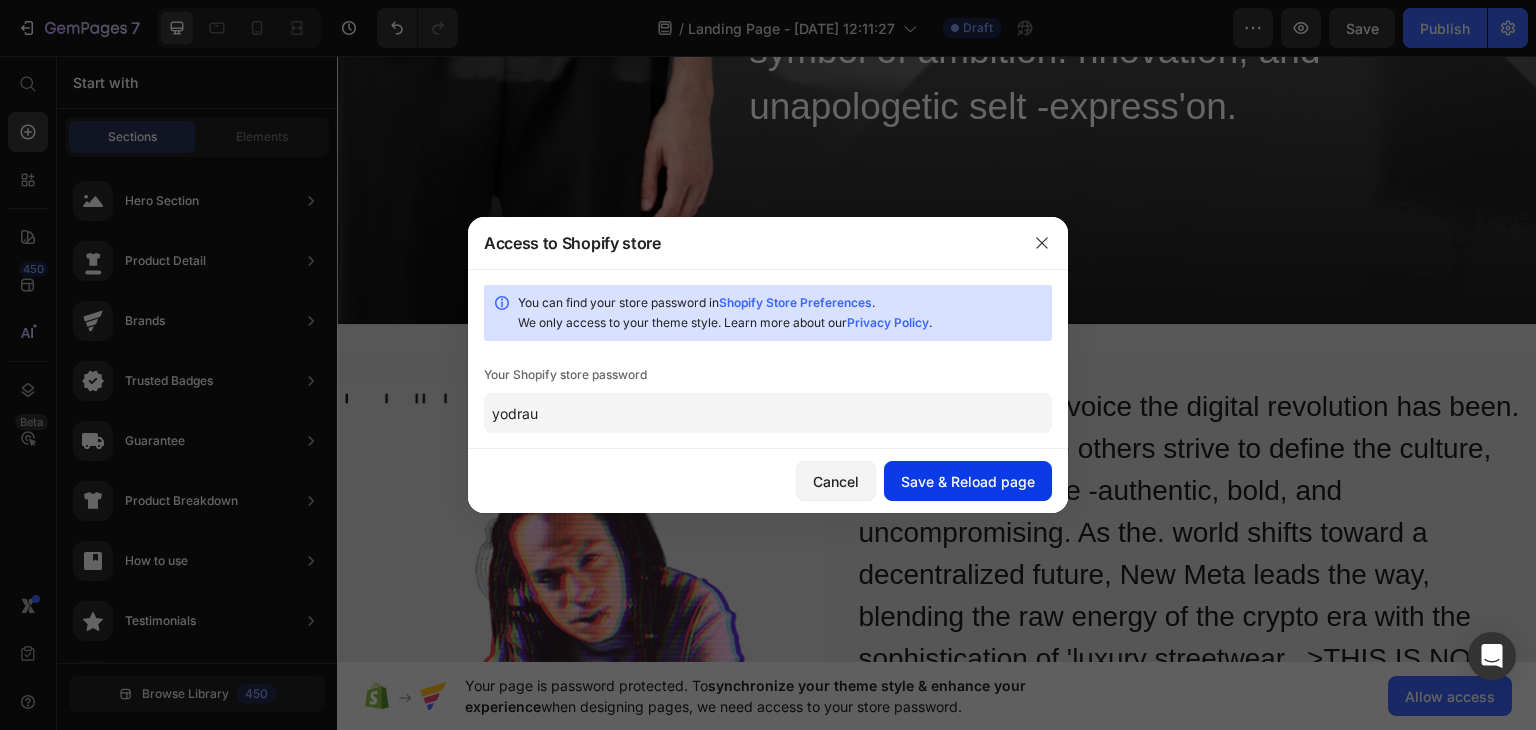 type on "yodrau" 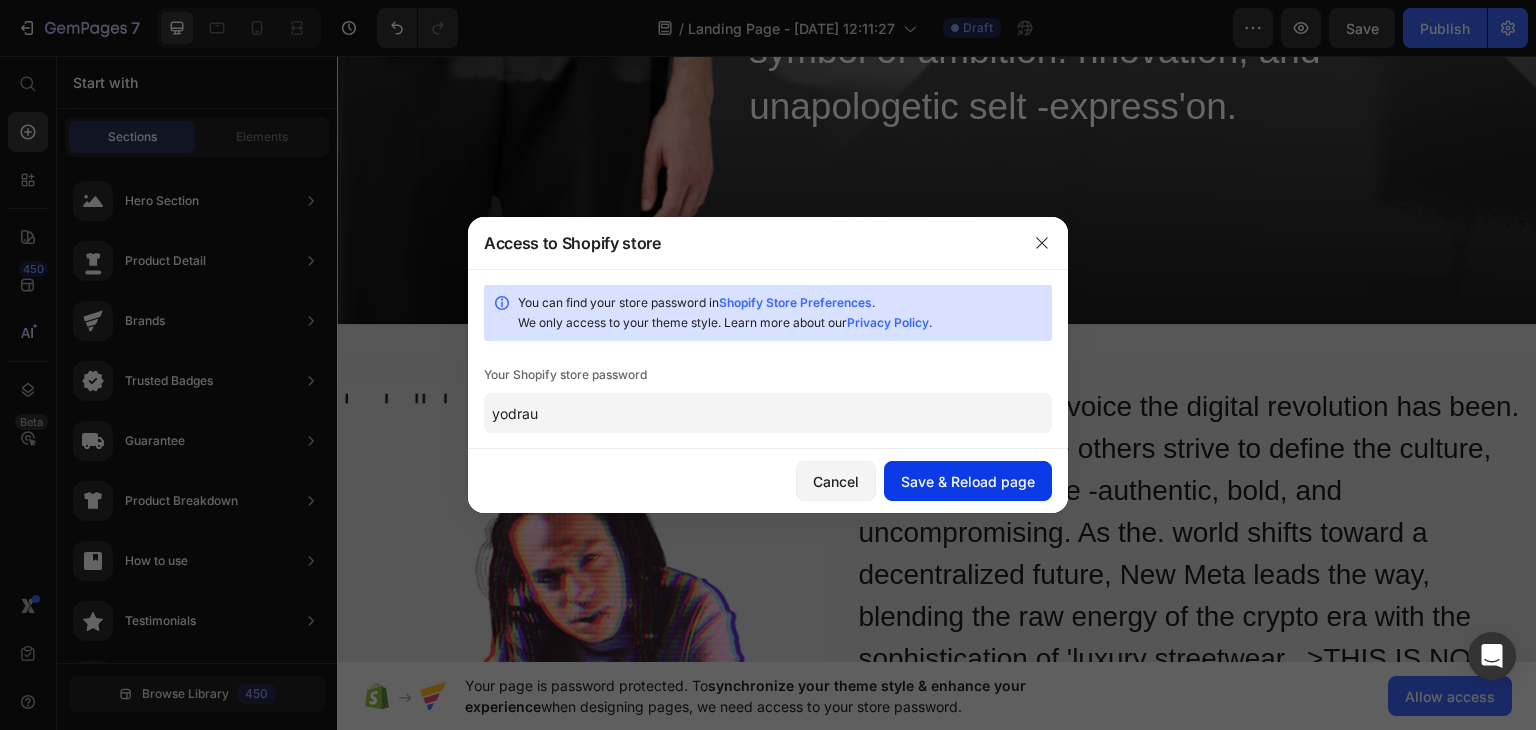click on "Save & Reload page" 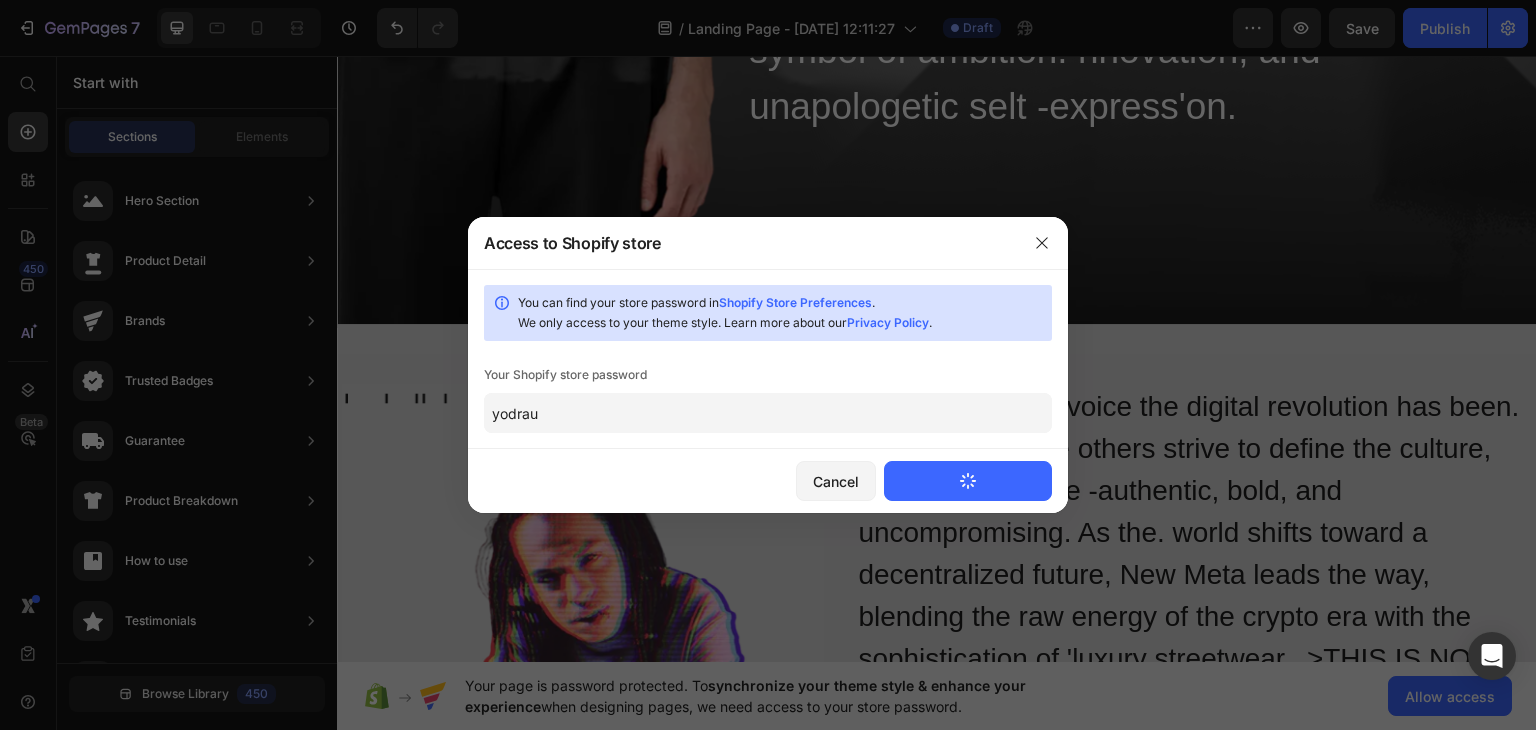 type 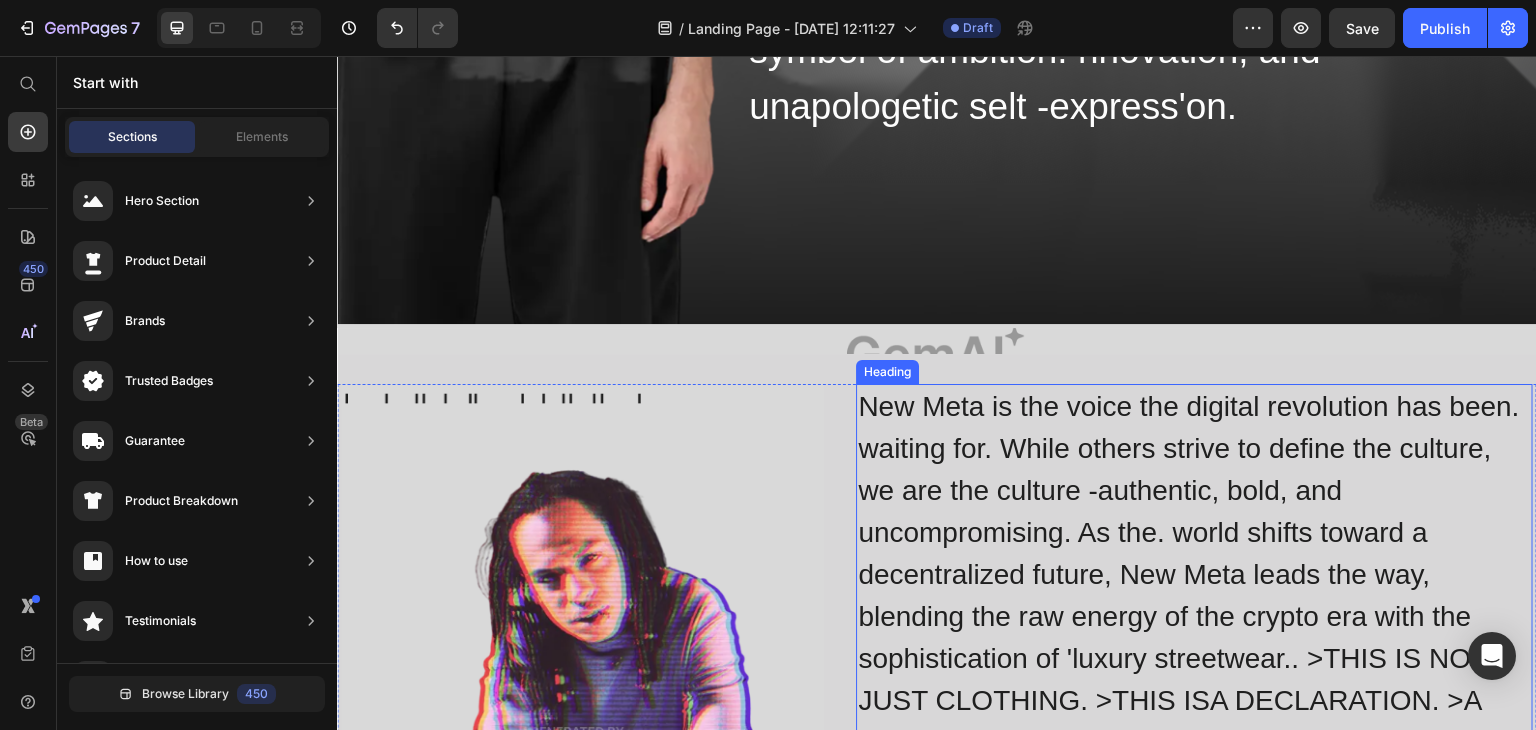 scroll, scrollTop: 0, scrollLeft: 0, axis: both 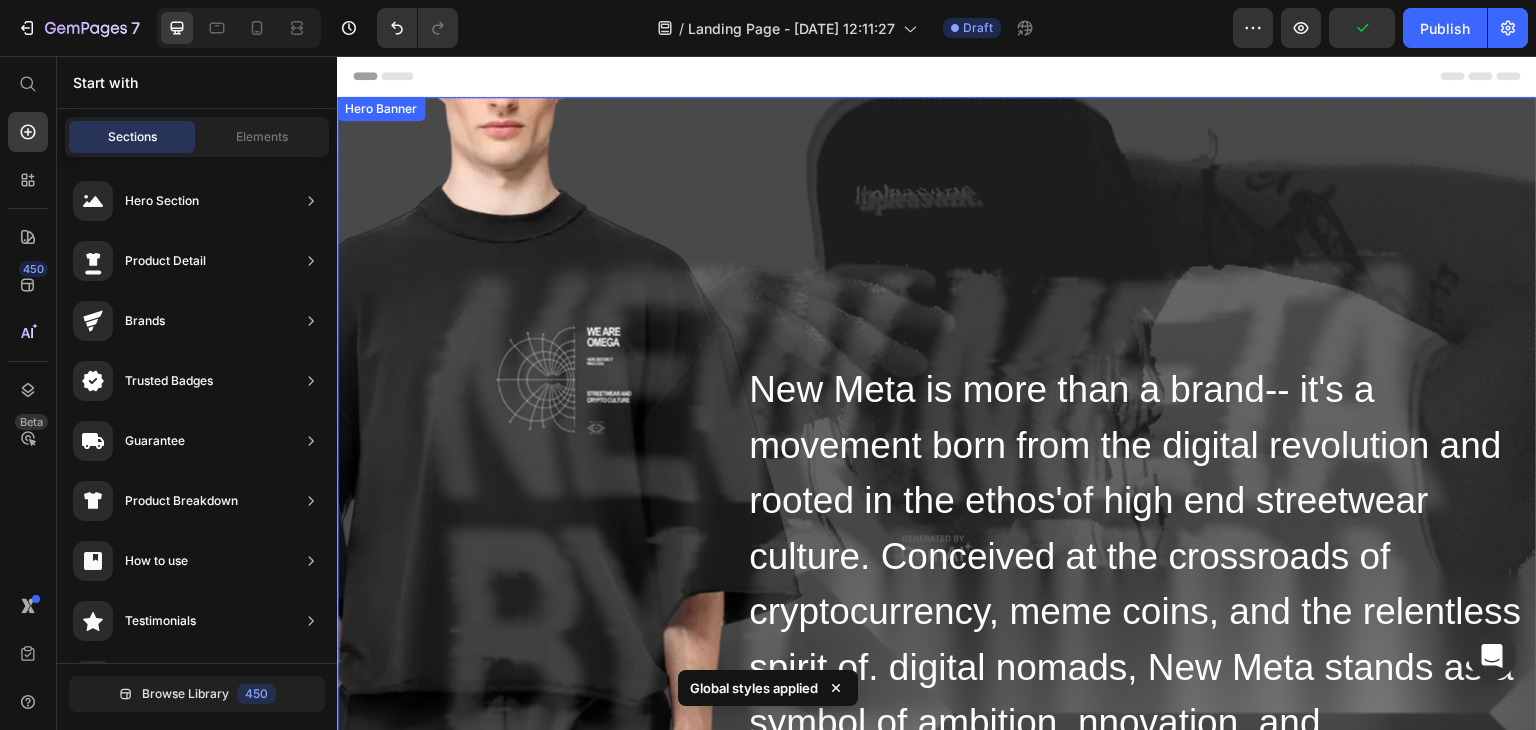 click on "New Meta is more than a brand-- it's a movement born from the digital revolution and rooted in the ethos'of high end streetwear culture. Conceived at the crossroads of cryptocurrency, meme coins, and the relentless spirit of. digital nomads, New Meta stands as a symbol of ambition. nnovation, and unapologetic selt -express'on. Heading Row" at bounding box center [937, 664] 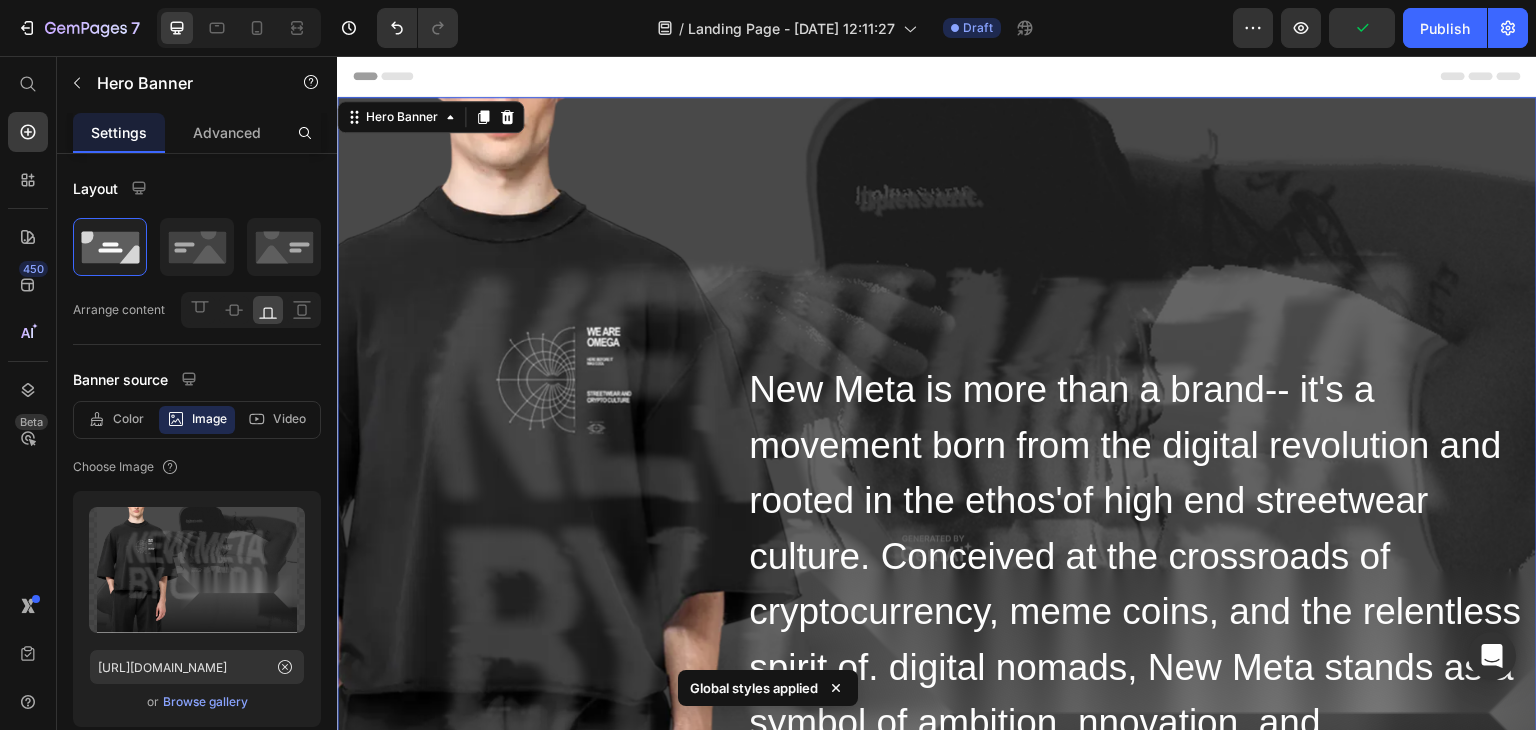click on "New Meta is more than a brand-- it's a movement born from the digital revolution and rooted in the ethos'of high end streetwear culture. Conceived at the crossroads of cryptocurrency, meme coins, and the relentless spirit of. digital nomads, New Meta stands as a symbol of ambition. nnovation, and unapologetic selt -express'on. Heading Row" at bounding box center [937, 664] 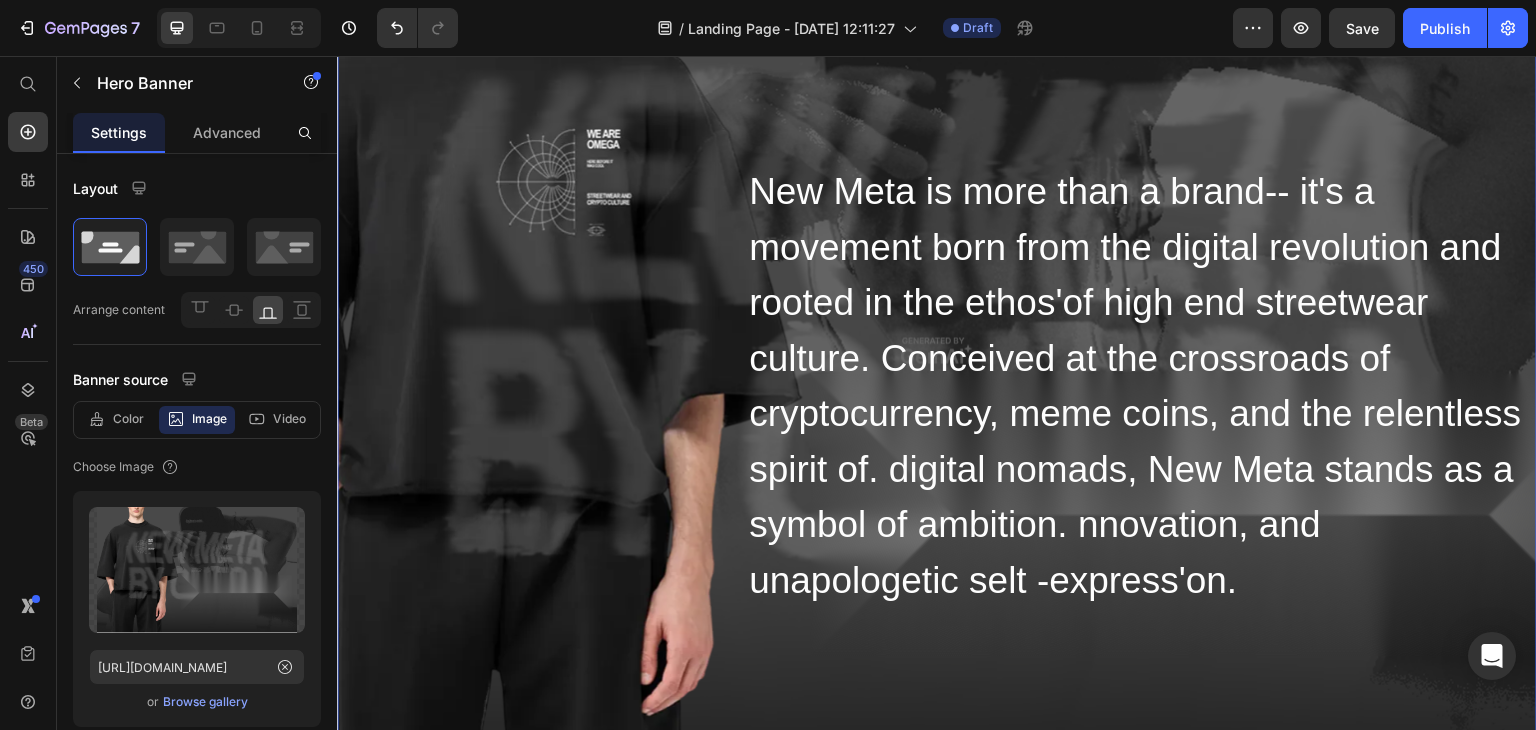 scroll, scrollTop: 200, scrollLeft: 0, axis: vertical 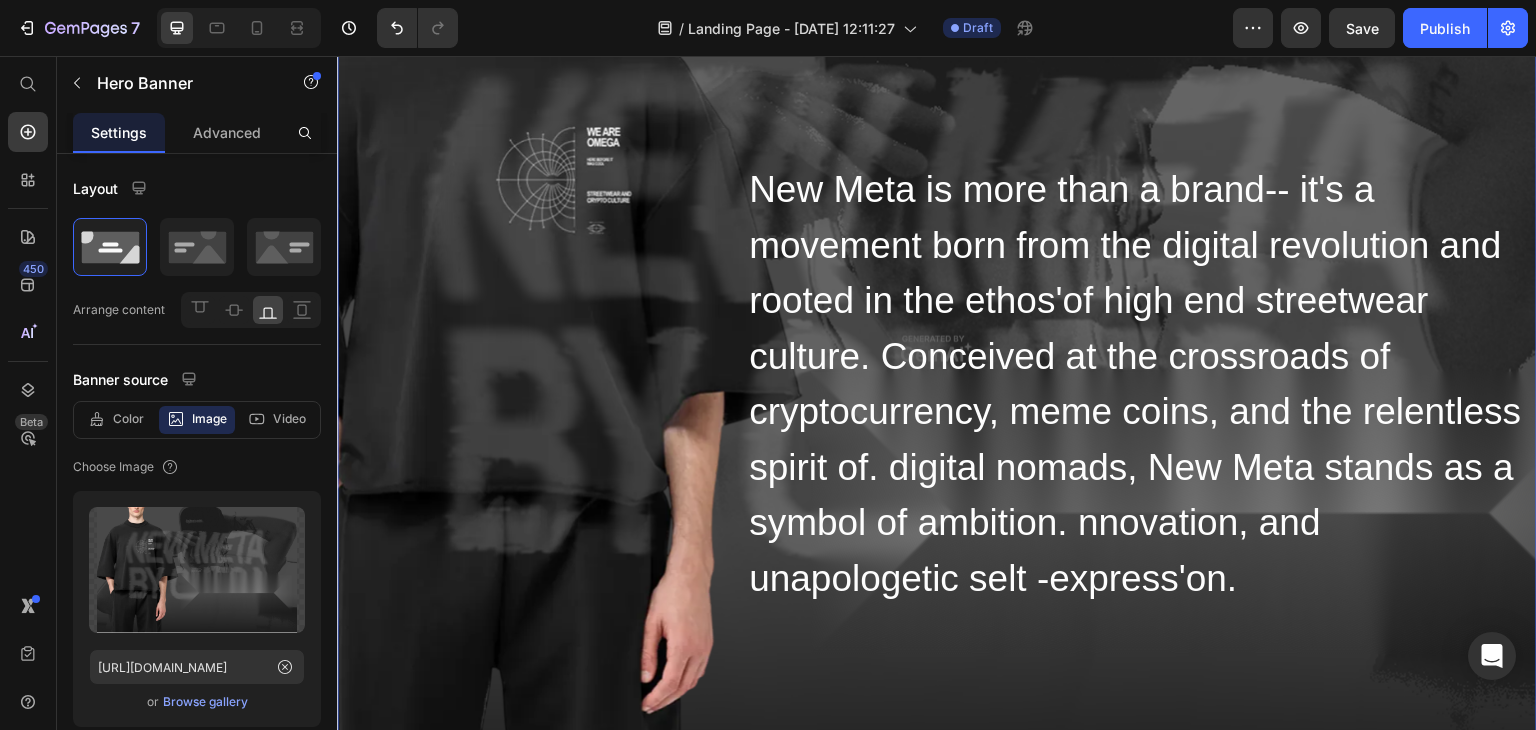 click on "New Meta is more than a brand-- it's a movement born from the digital revolution and rooted in the ethos'of high end streetwear culture. Conceived at the crossroads of cryptocurrency, meme coins, and the relentless spirit of. digital nomads, New Meta stands as a symbol of ambition. nnovation, and unapologetic selt -express'on. Heading Row" at bounding box center (937, 464) 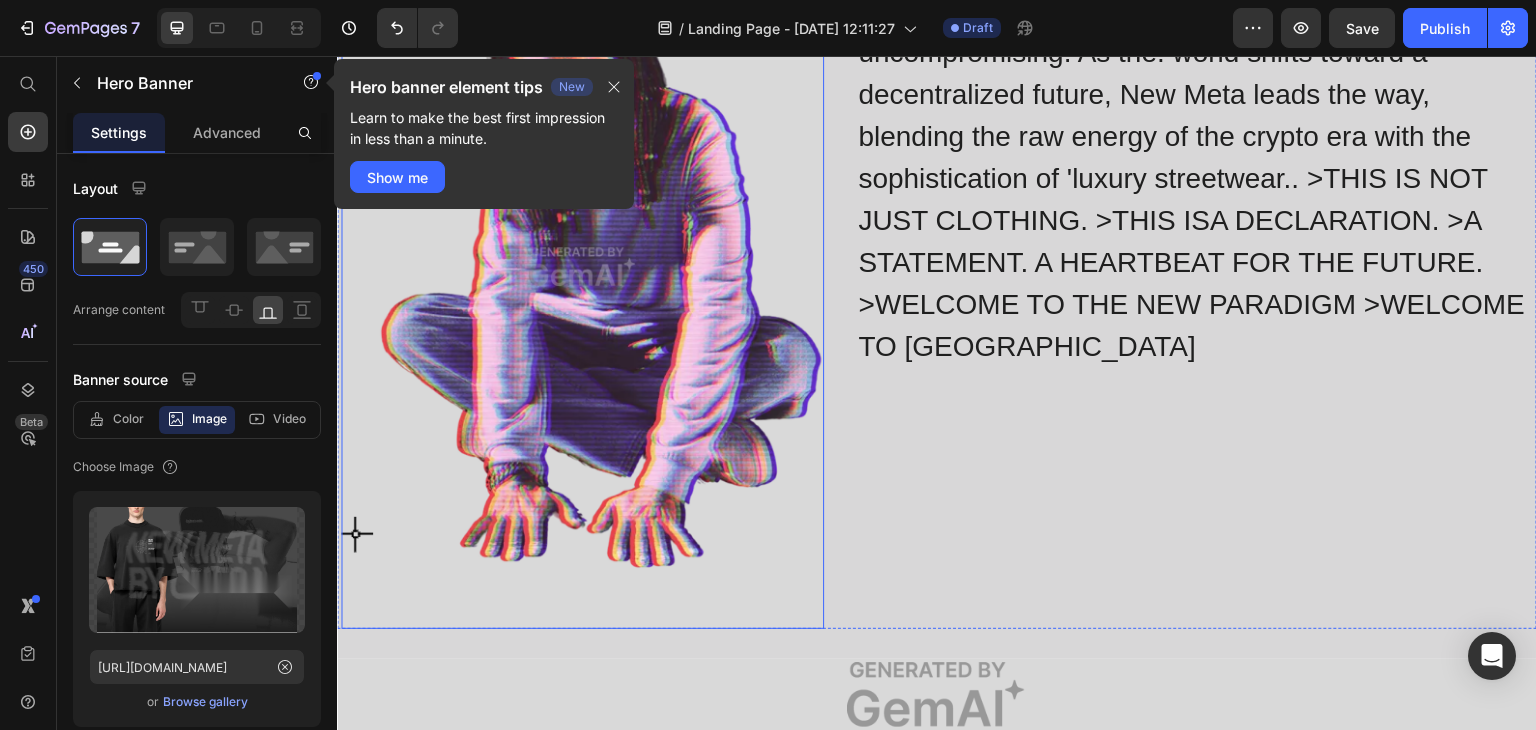 scroll, scrollTop: 1200, scrollLeft: 0, axis: vertical 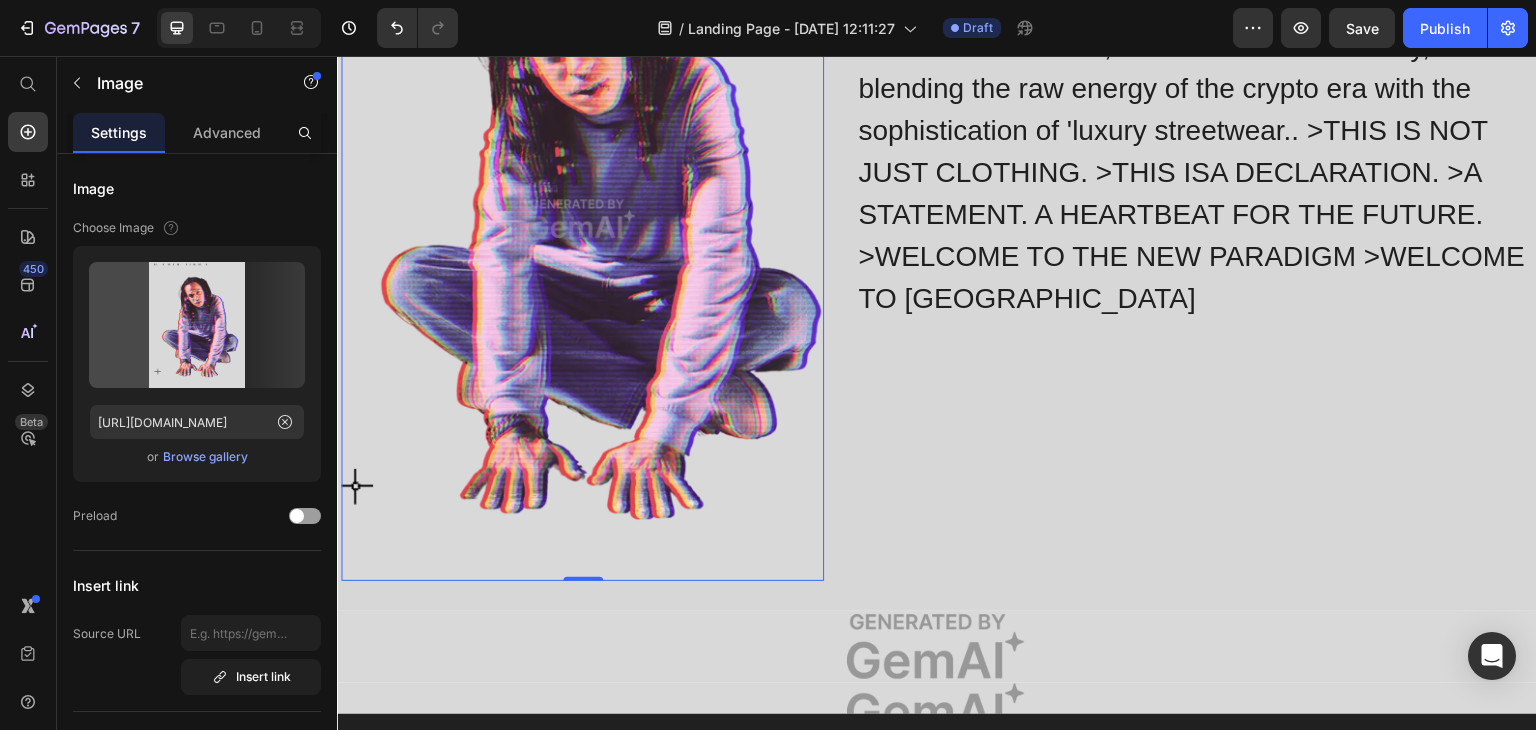 click at bounding box center (582, 218) 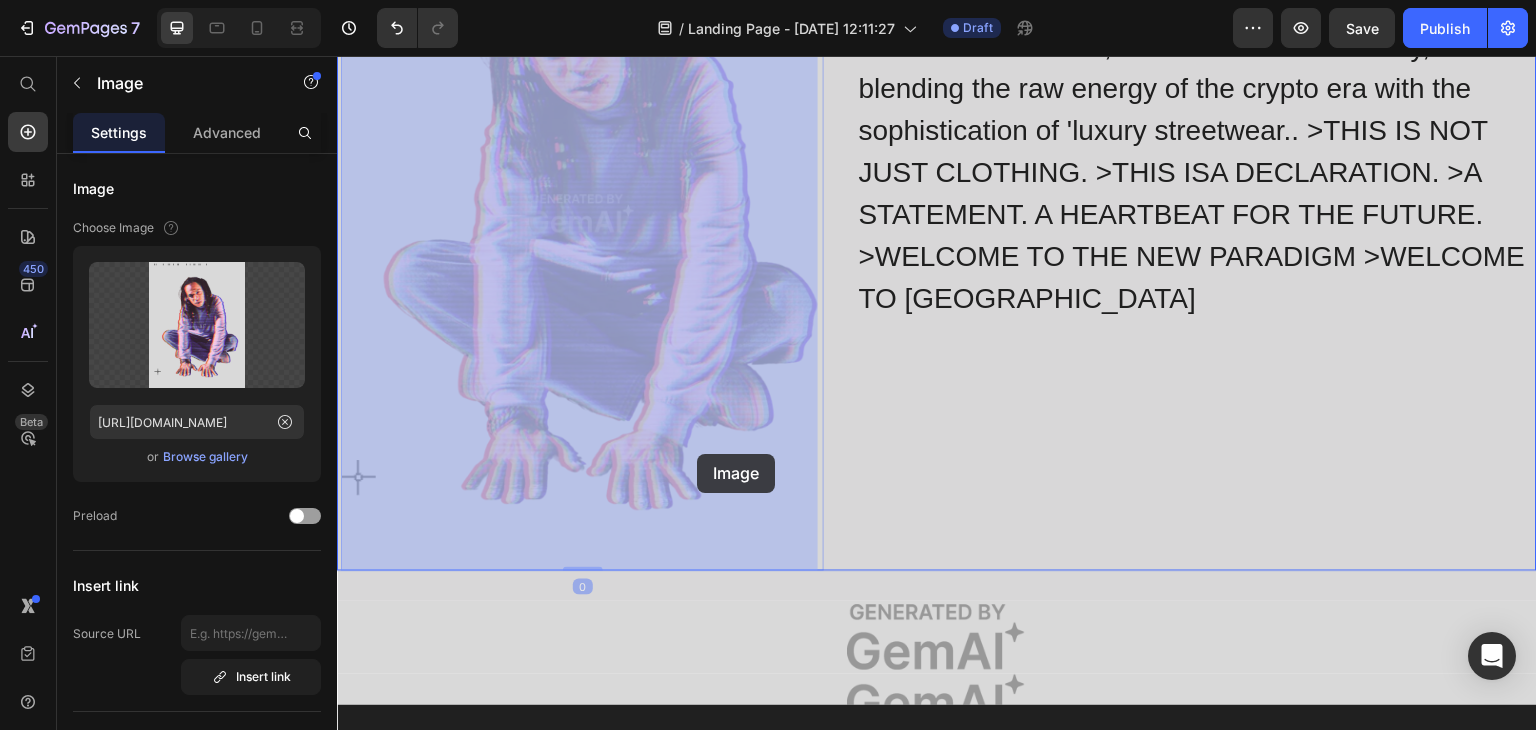 drag, startPoint x: 649, startPoint y: 350, endPoint x: 697, endPoint y: 454, distance: 114.54257 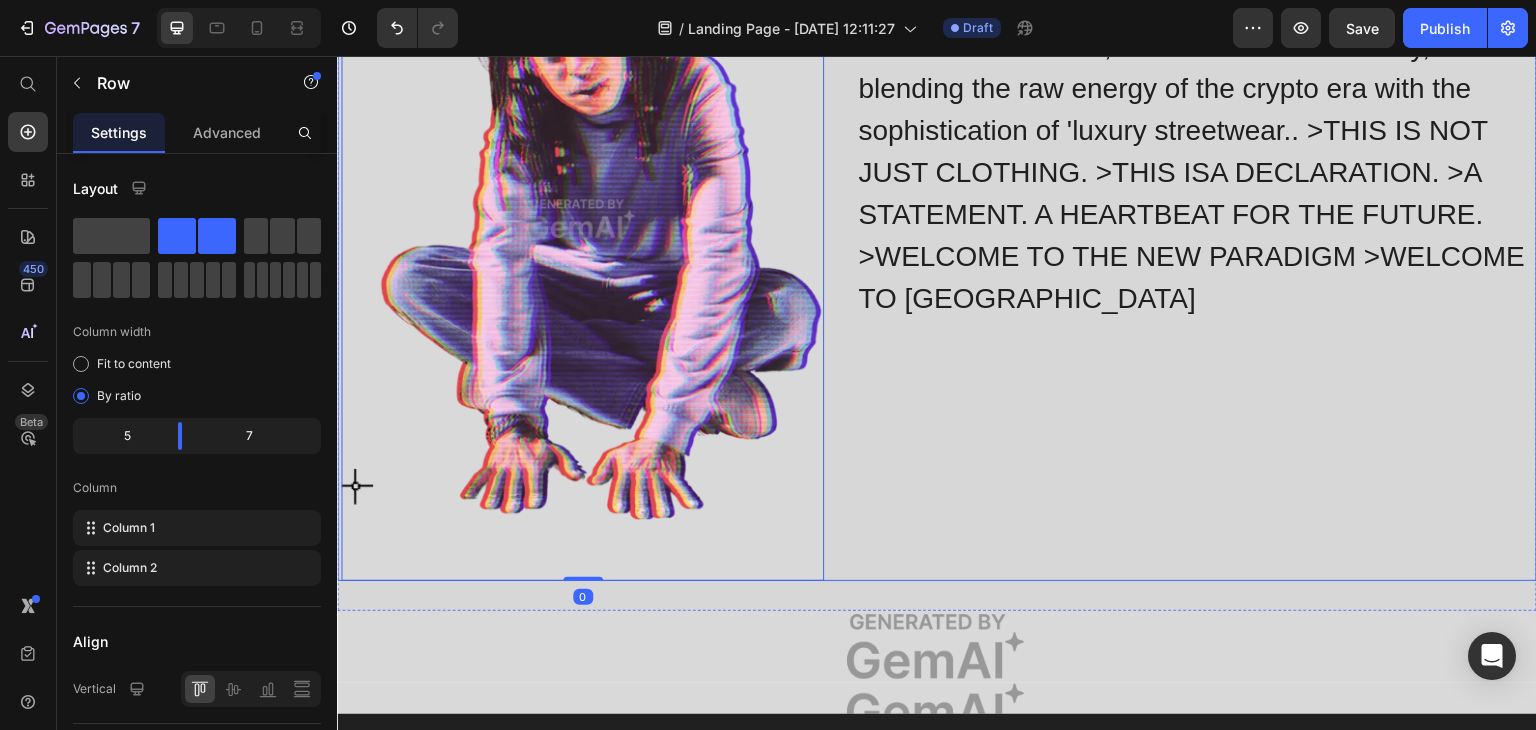 click on "New Meta is the voice the digital revolution has been. waiting for. While others strive to define the culture, we are the culture -authentic, bold, and uncompromising. As the. world shifts toward a decentralized future, New Meta leads the way, blending the raw energy of the crypto era with the sophistication of 'luxury streetwear.. >THIS IS NOT JUST CLOTHING. >THIS ISA DECLARATION. >A STATEMENT. A HEARTBEAT FOR THE FUTURE. >WELCOME TO THE NEW PARADIGM >WELCOME TO NEW META Heading" at bounding box center [1194, 218] 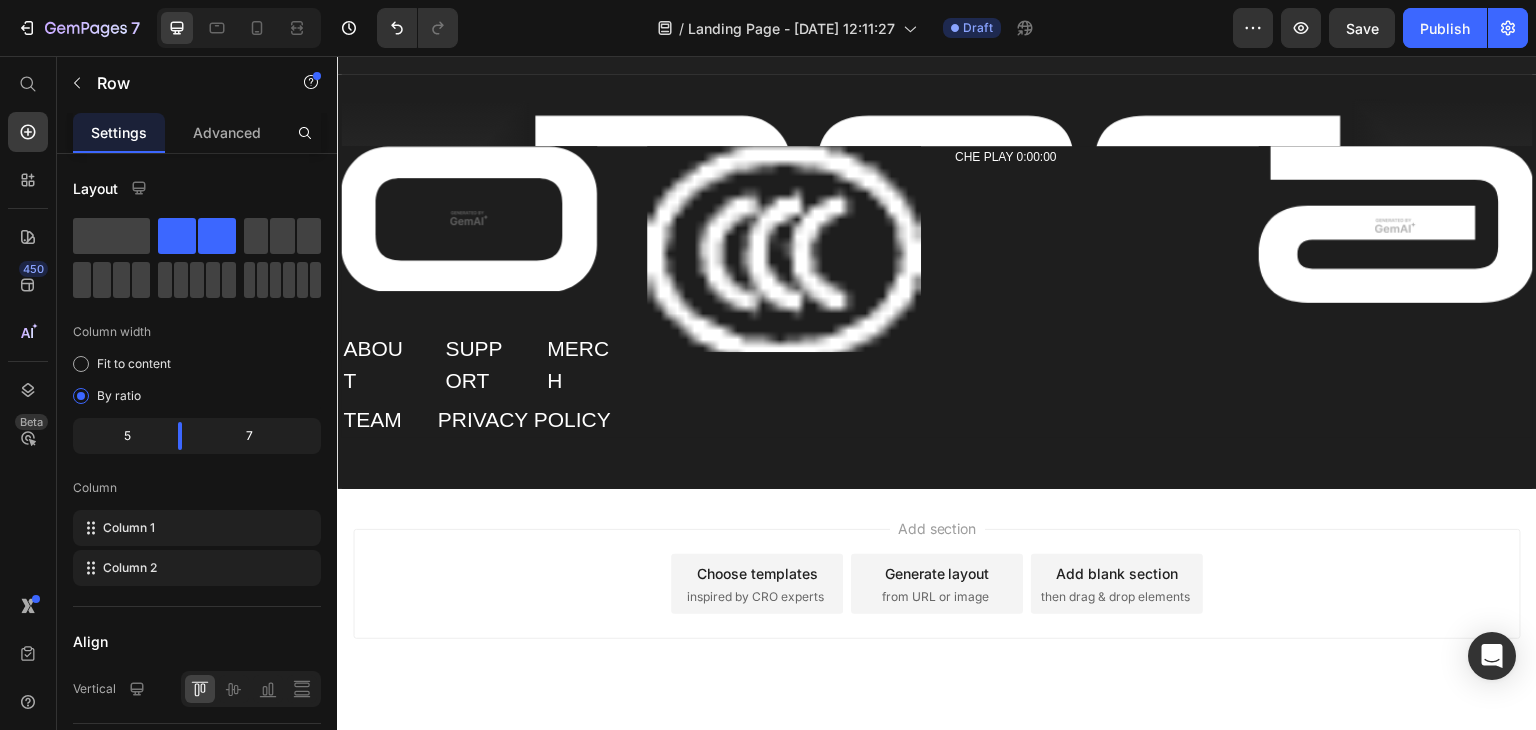 scroll, scrollTop: 5592, scrollLeft: 0, axis: vertical 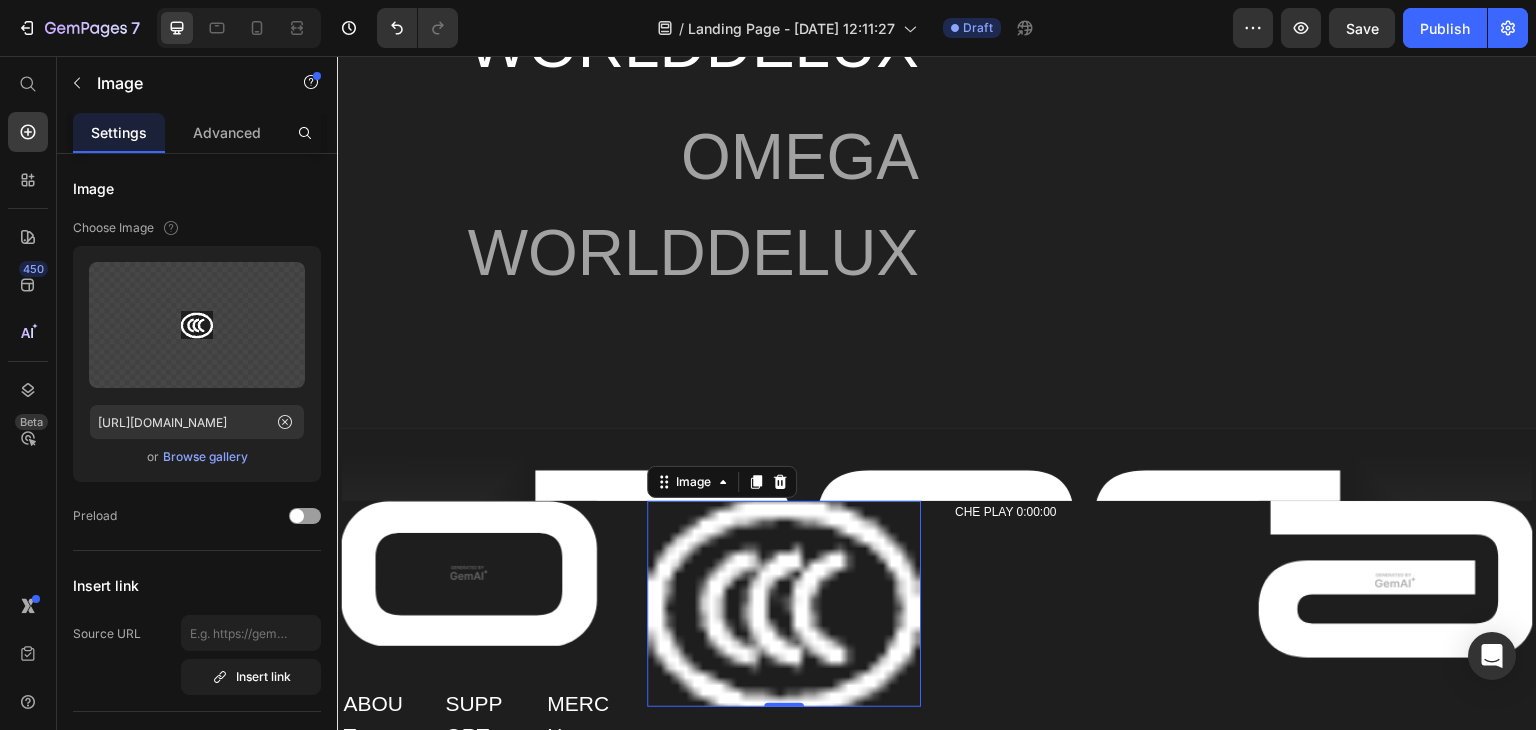click at bounding box center [784, 604] 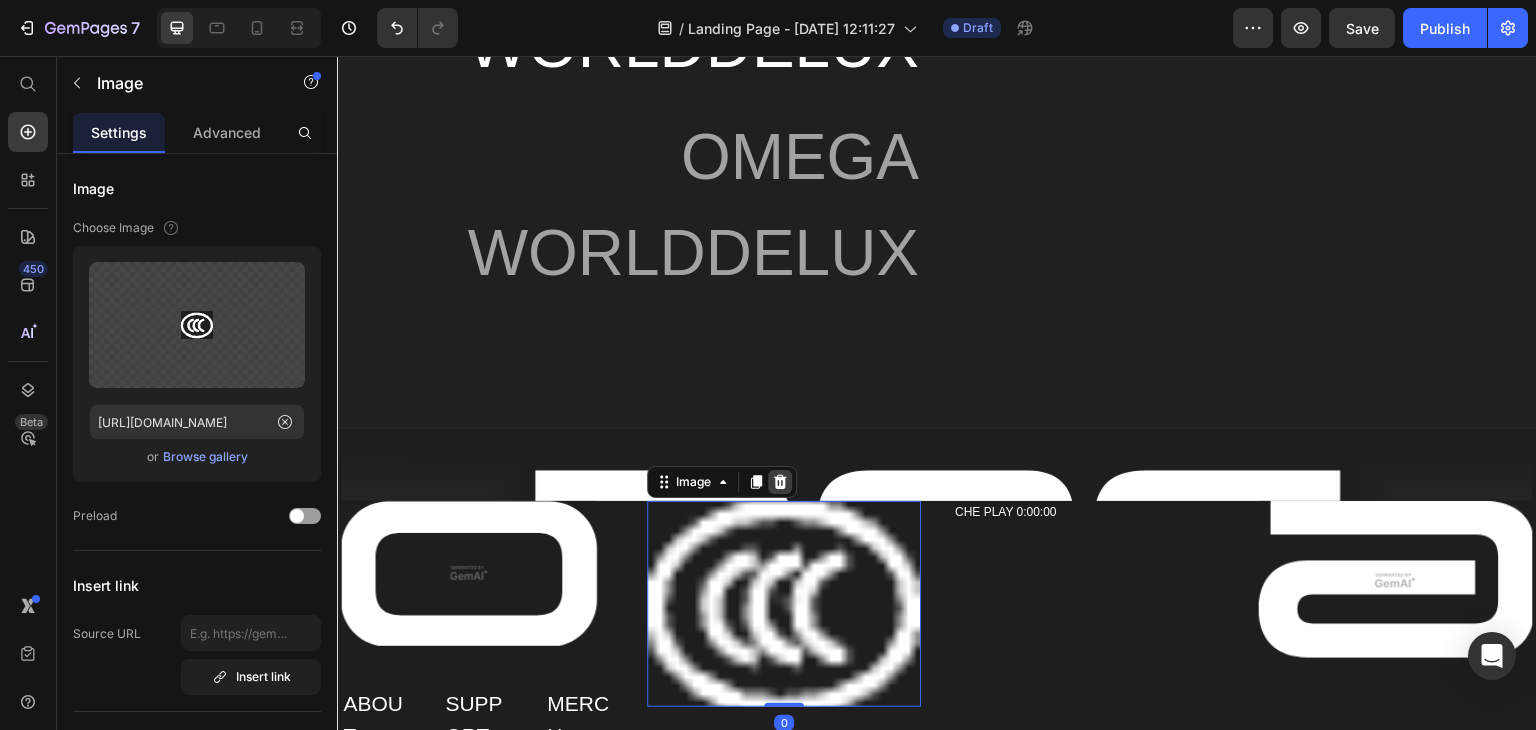 click 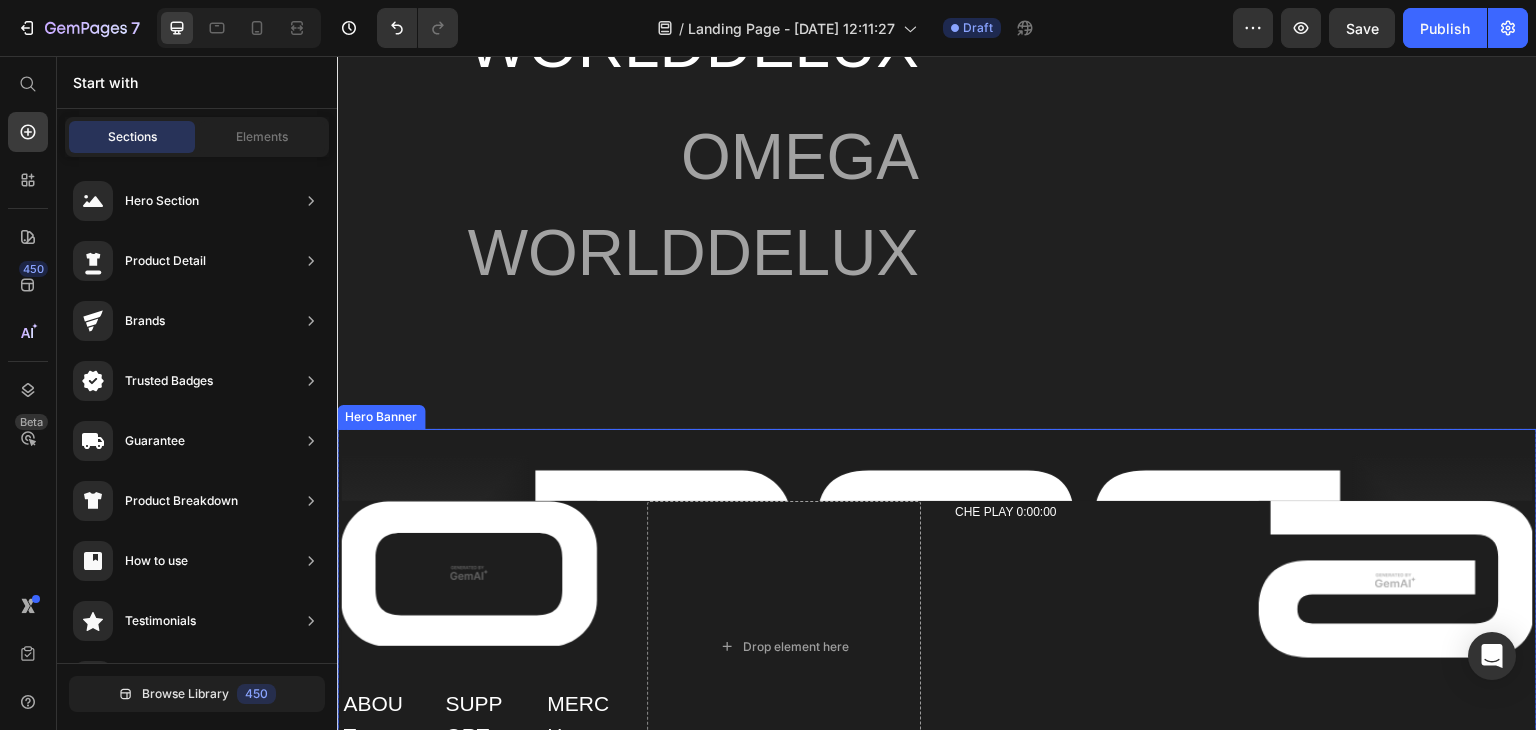 click on "Image ABOUT Text Block SUPPORT Text Block MERCH Text Block Row TEAM Text Block PRIVACY POLICY Text Block Row Row
Drop element here CHE PLAY 0:00:00 Text Block Image Row Row" at bounding box center [937, 627] 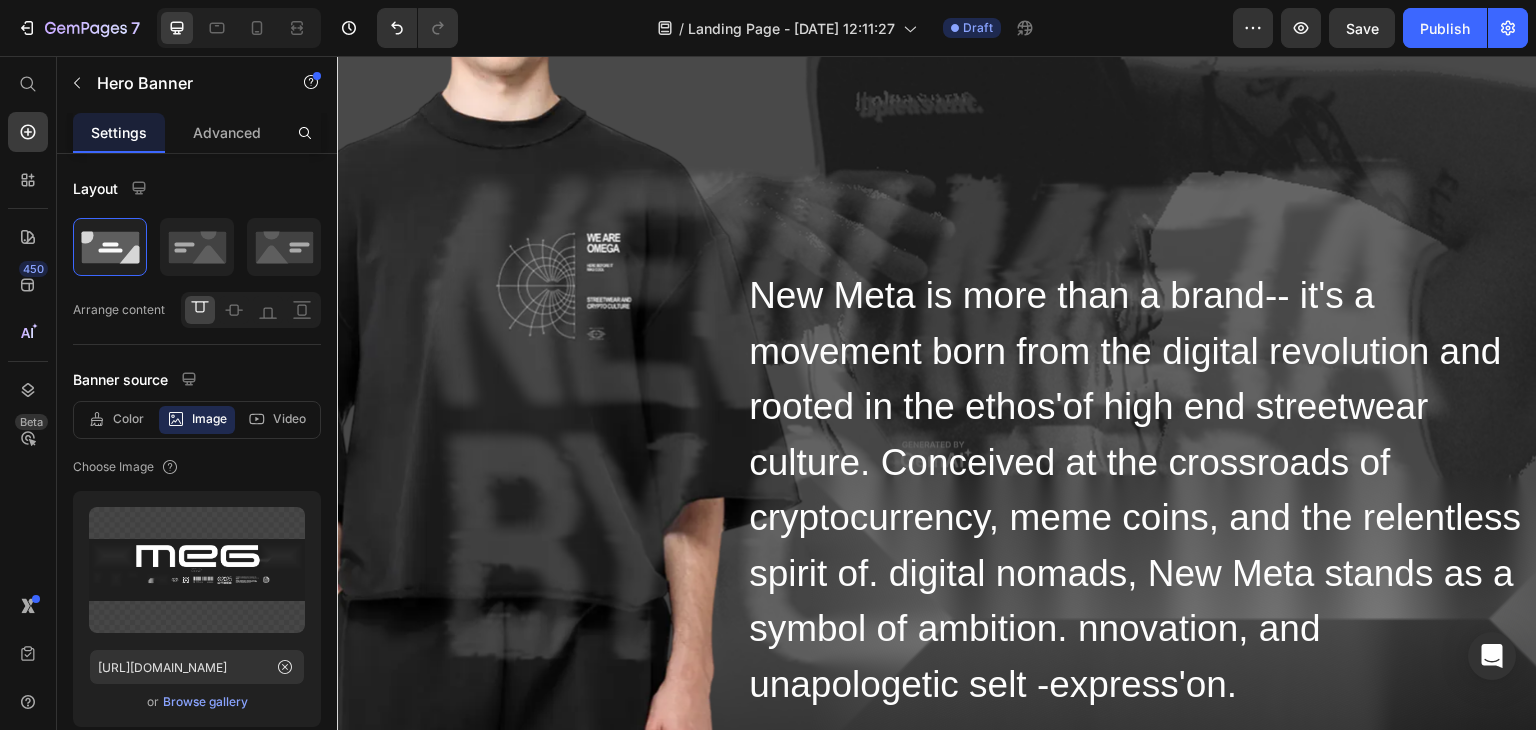 scroll, scrollTop: 0, scrollLeft: 0, axis: both 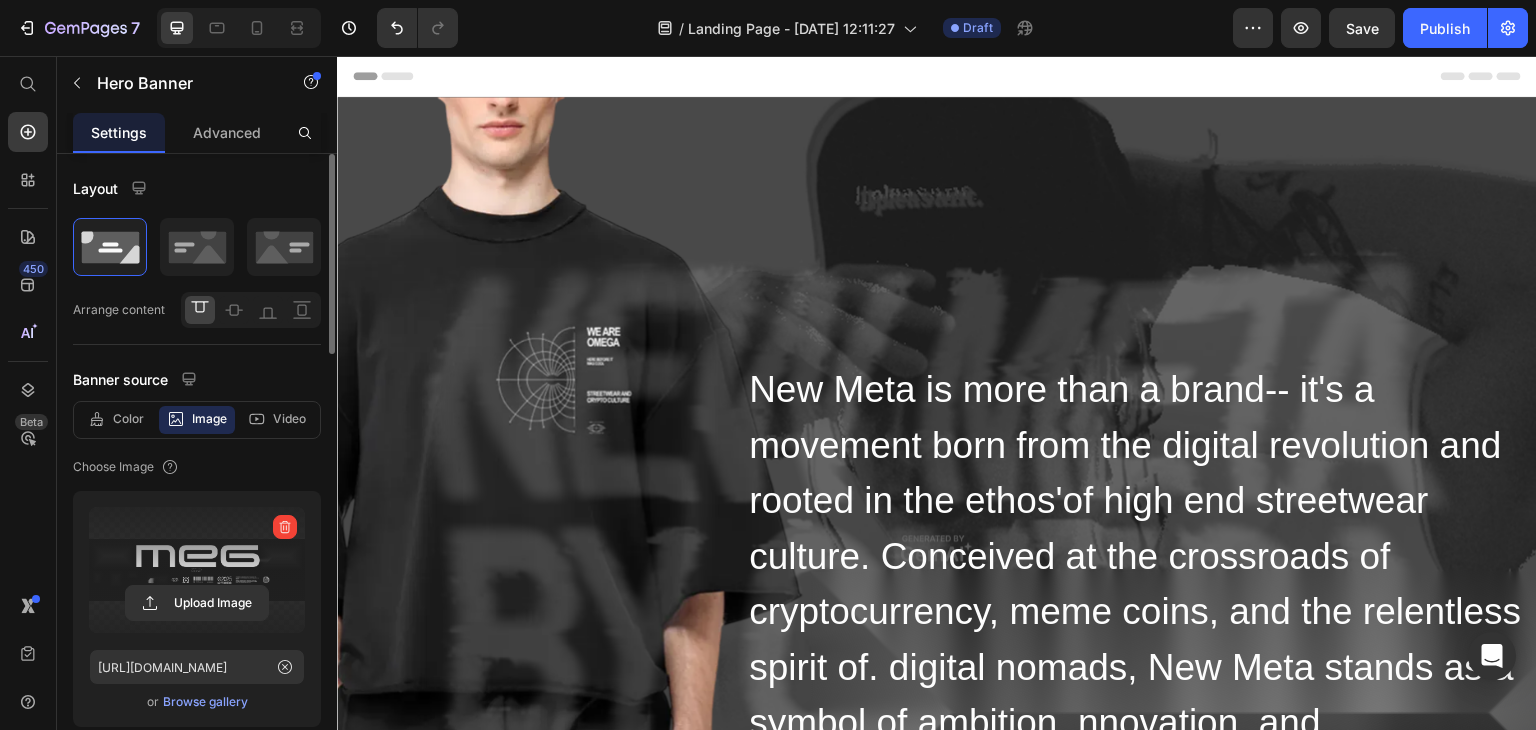 click at bounding box center (197, 570) 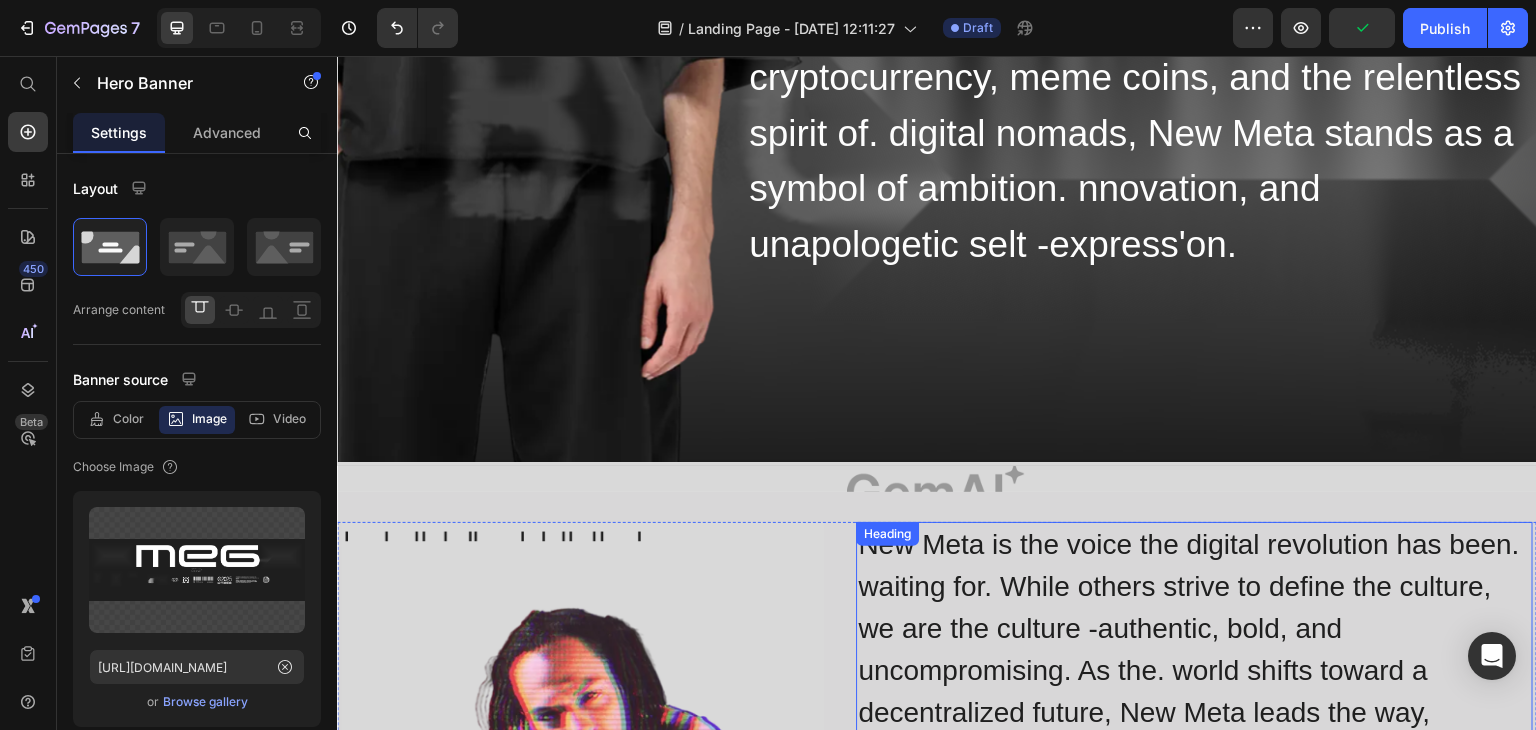 scroll, scrollTop: 1500, scrollLeft: 0, axis: vertical 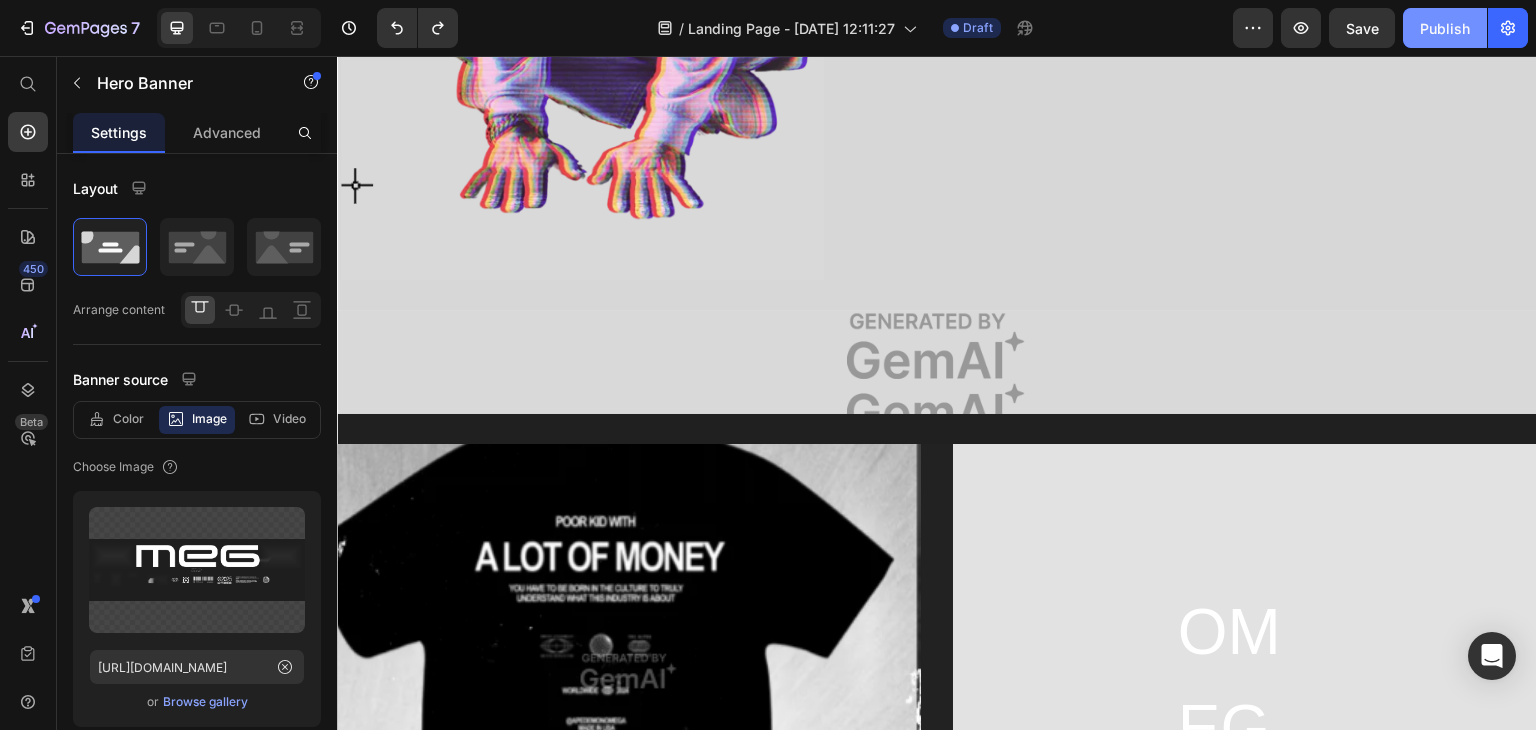 click on "Publish" at bounding box center (1445, 28) 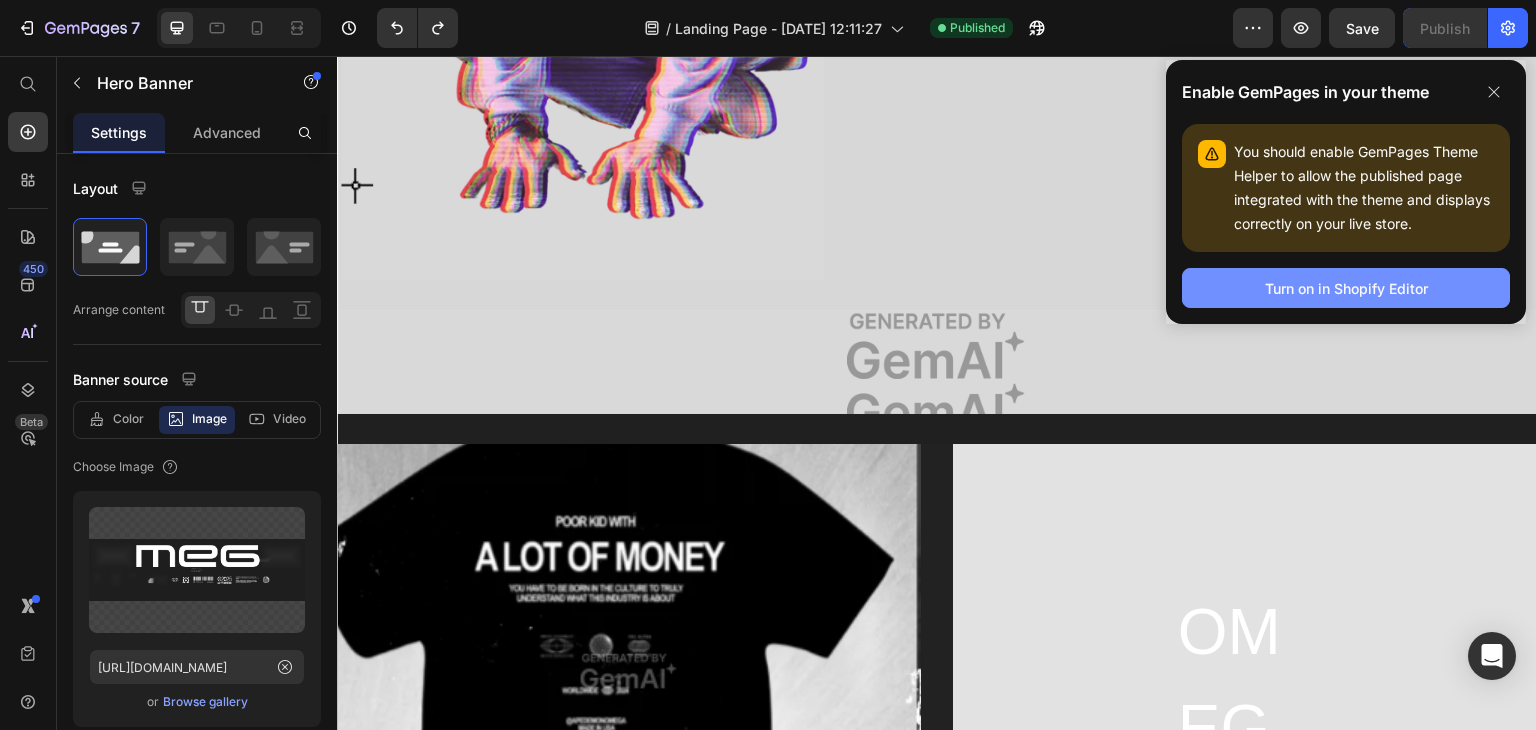 click on "Turn on in Shopify Editor" at bounding box center [1346, 288] 